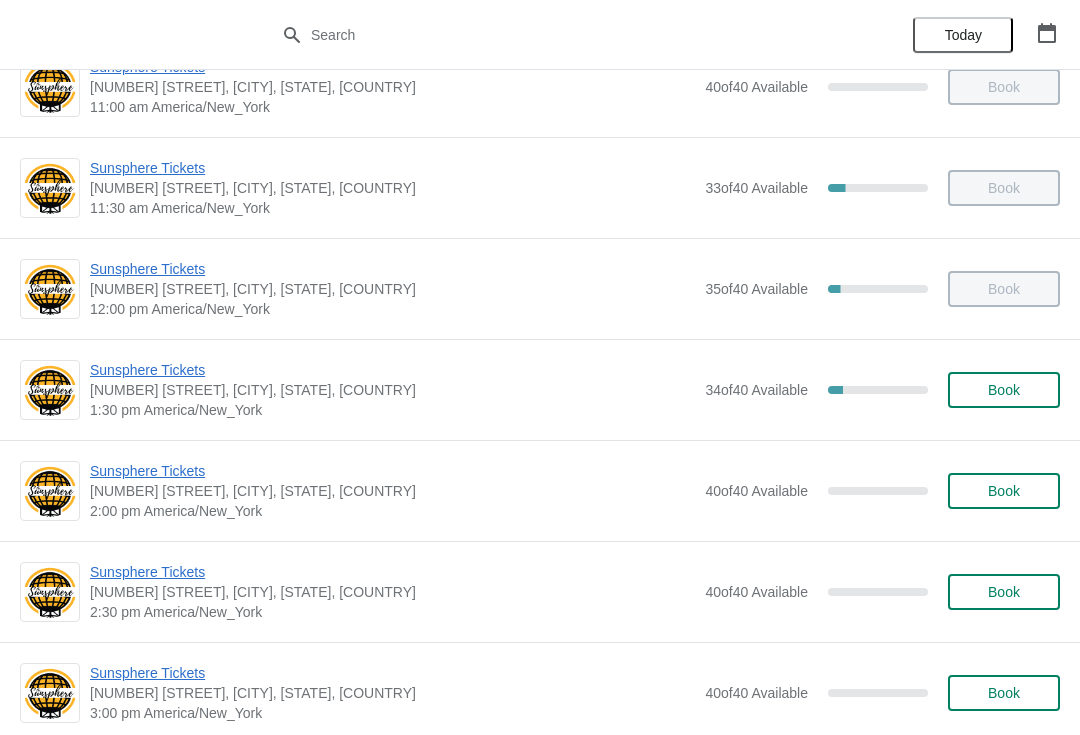 scroll, scrollTop: 381, scrollLeft: 0, axis: vertical 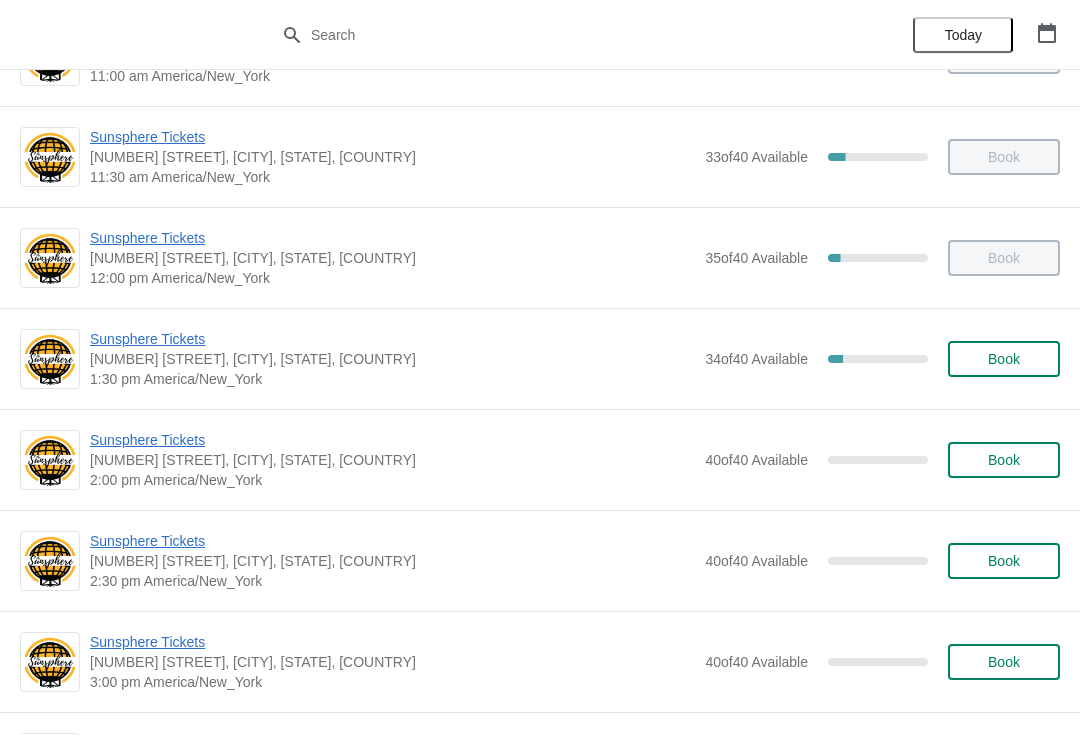 click on "Sunsphere Tickets" at bounding box center (392, 339) 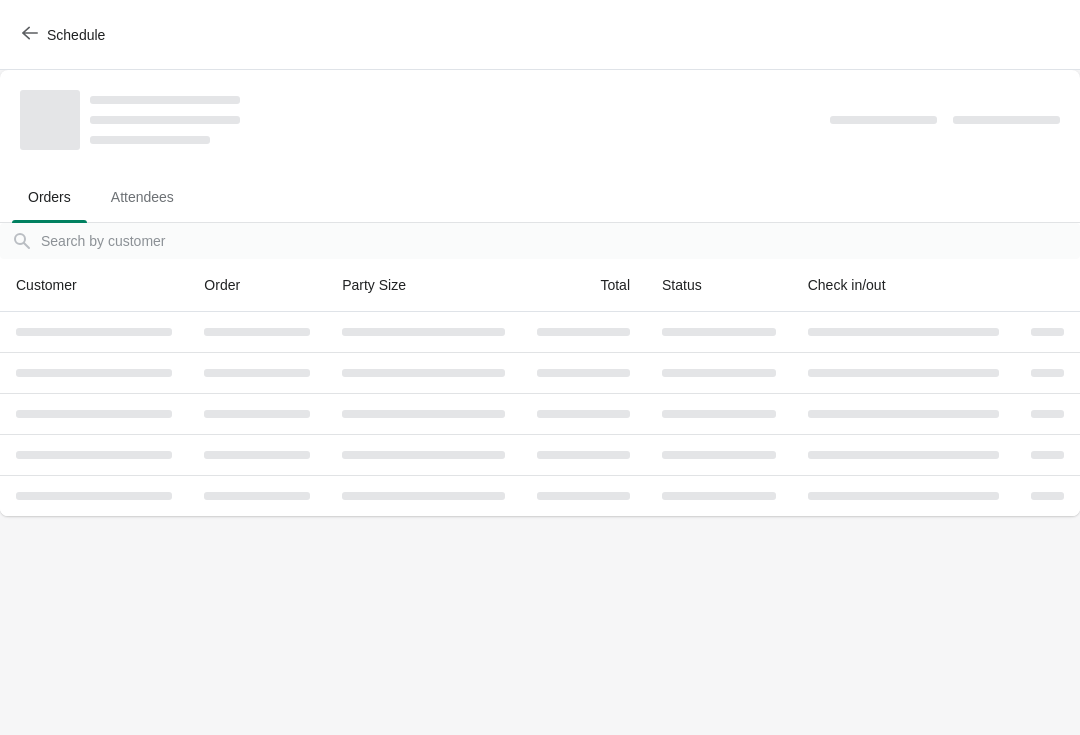 scroll, scrollTop: 0, scrollLeft: 0, axis: both 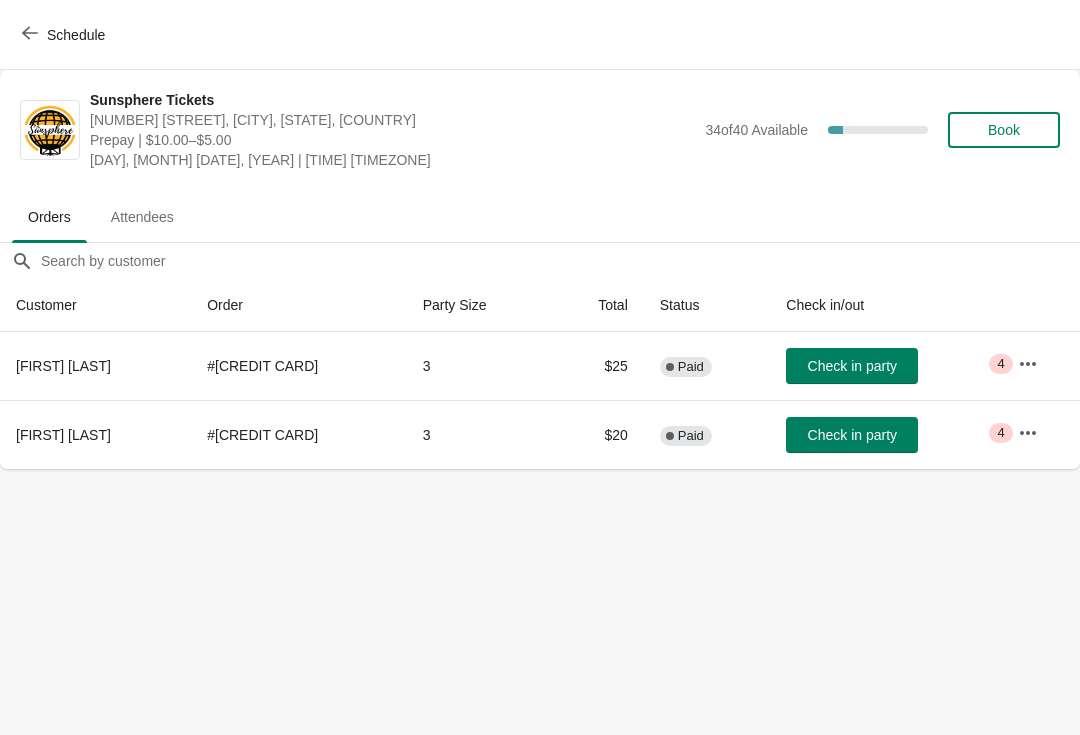 click on "Book" at bounding box center (1004, 130) 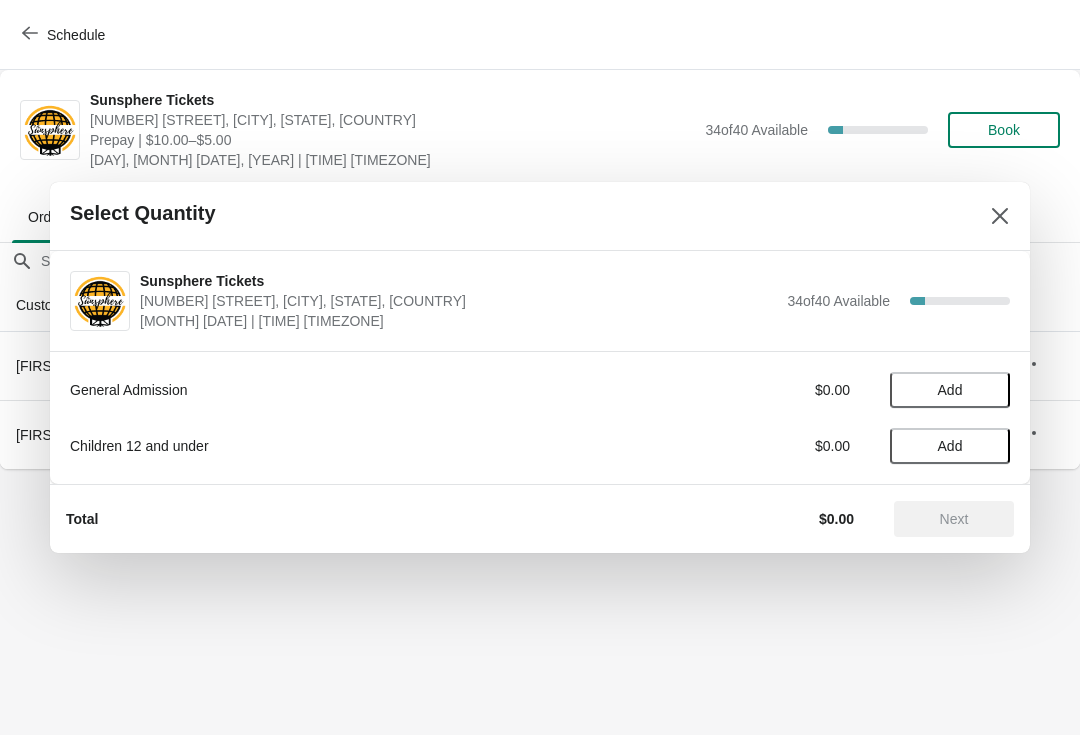 click on "Add" at bounding box center (950, 390) 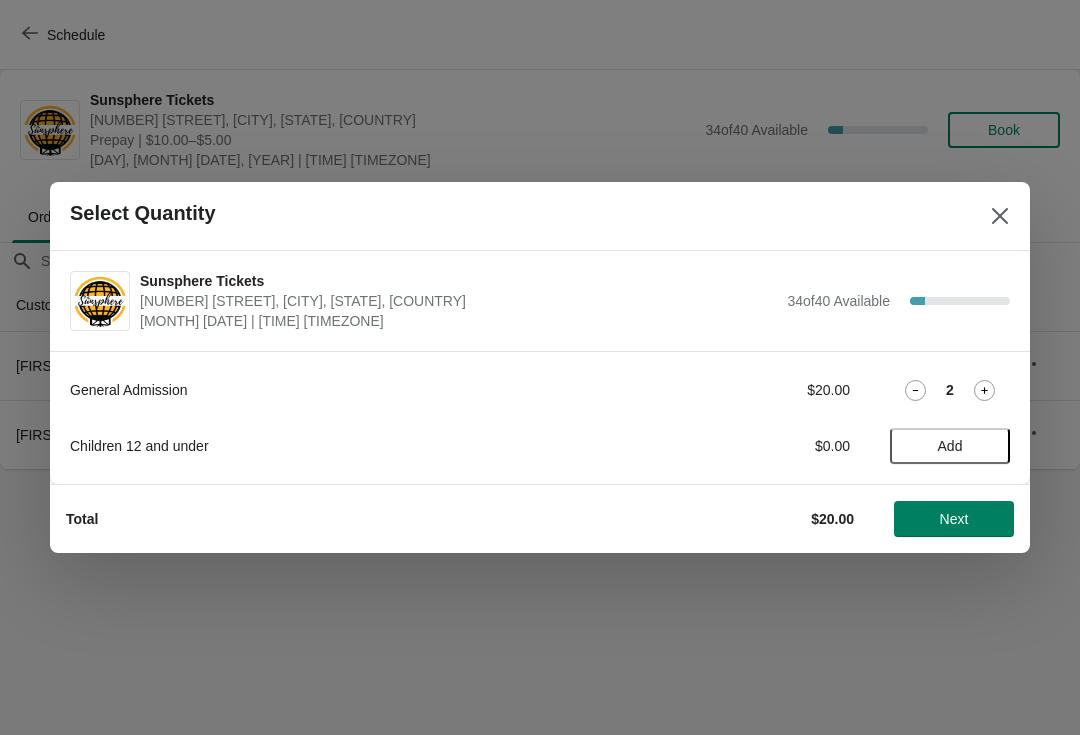 click 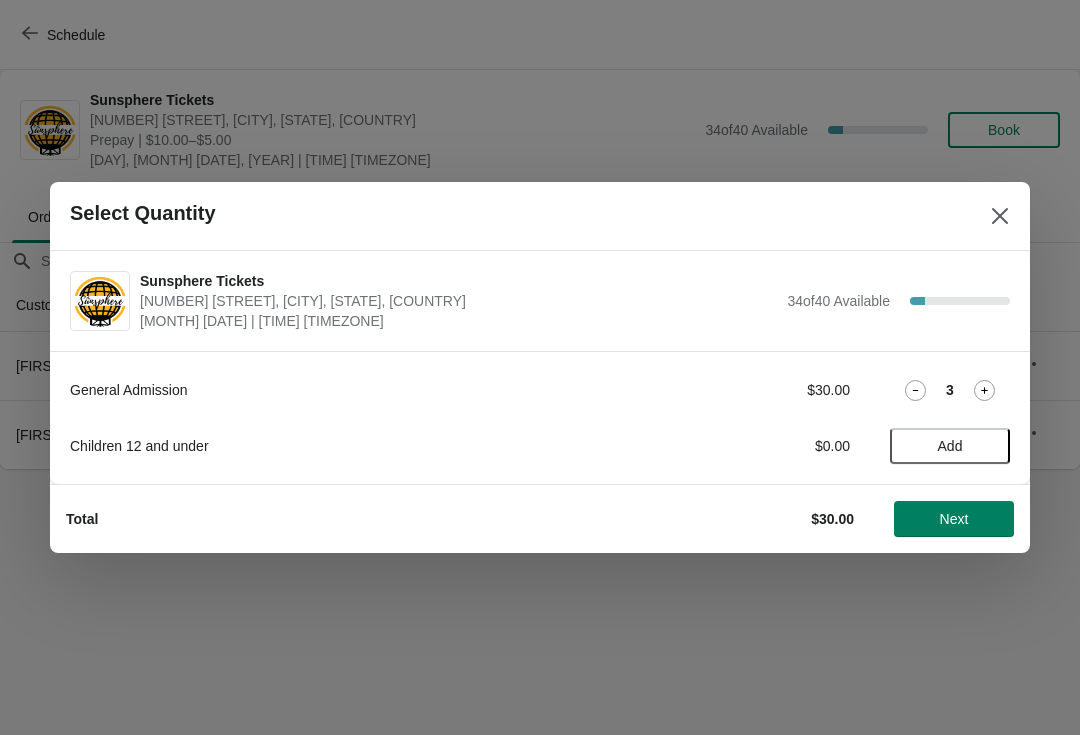 click on "General Admission $30.00 3 Children 12 and under $0.00 Add" at bounding box center (540, 417) 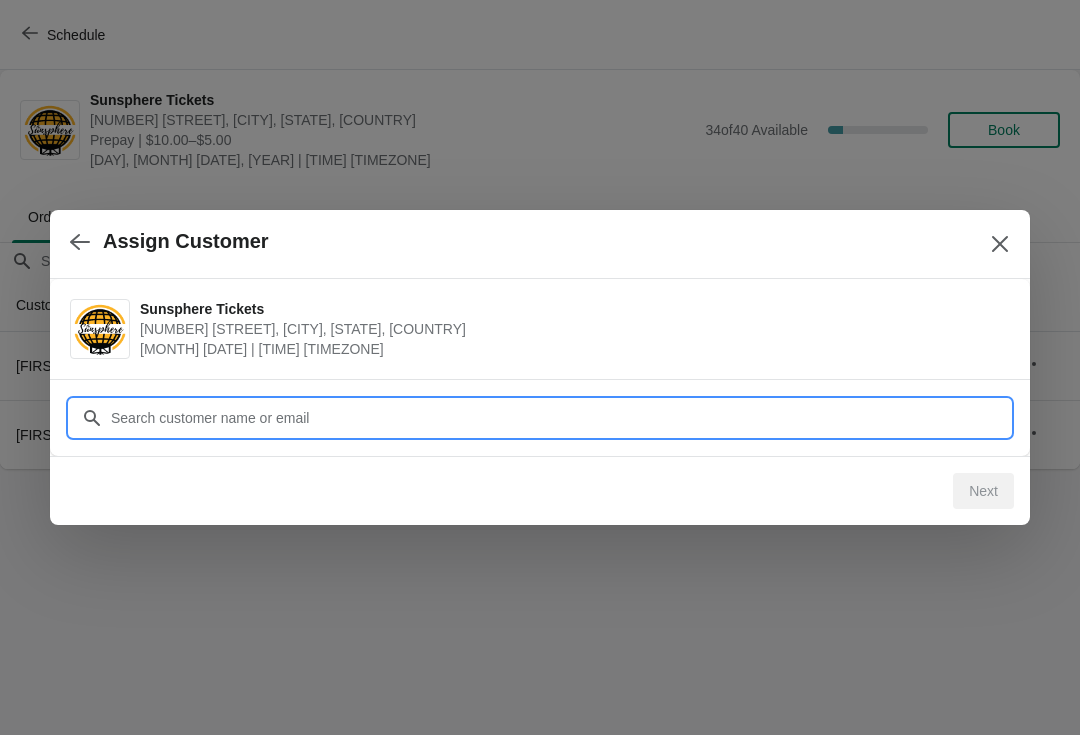 click on "Customer" at bounding box center [560, 418] 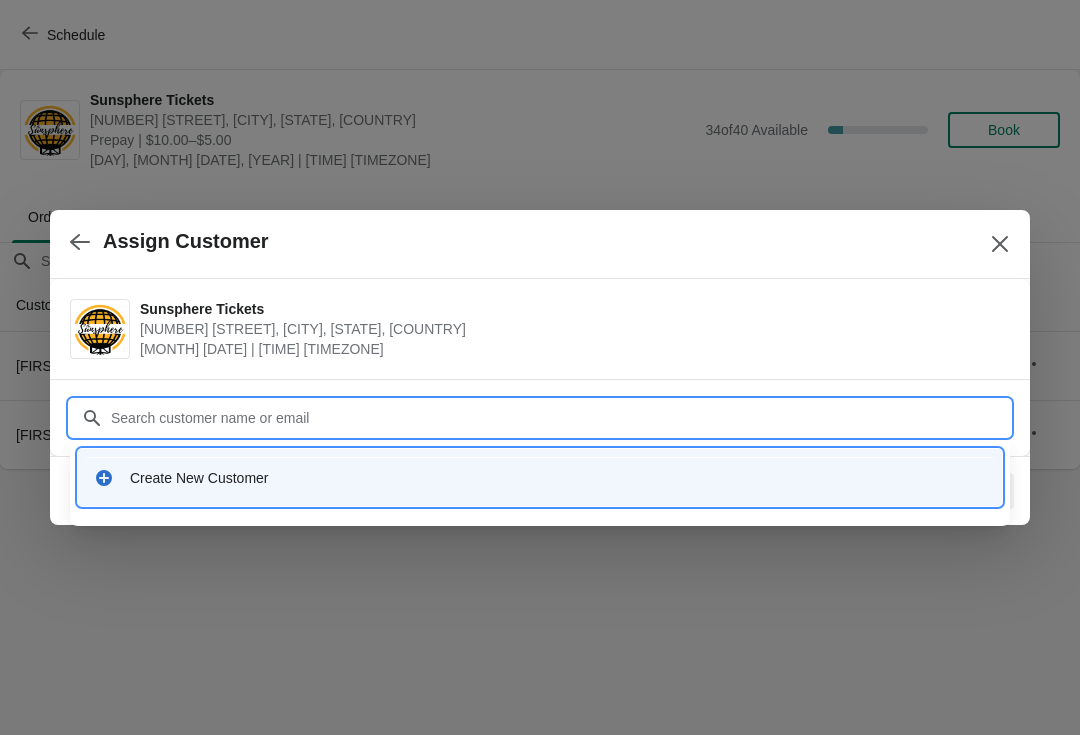 click on "Customer" at bounding box center (560, 418) 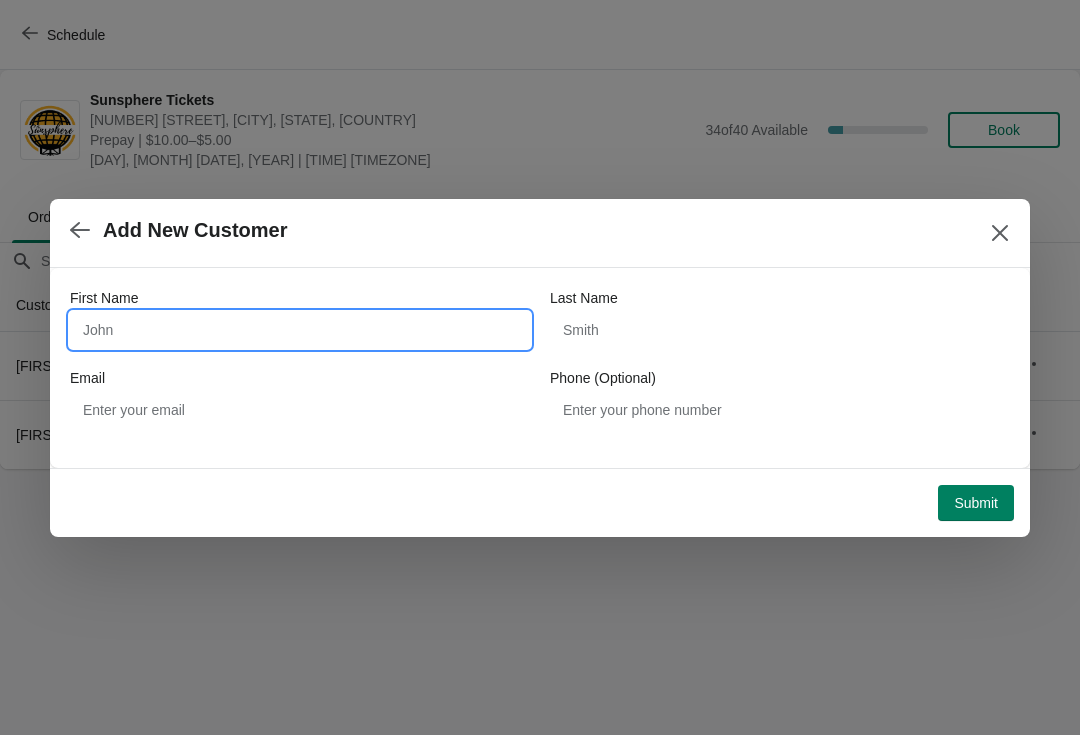 click on "First Name" at bounding box center (300, 330) 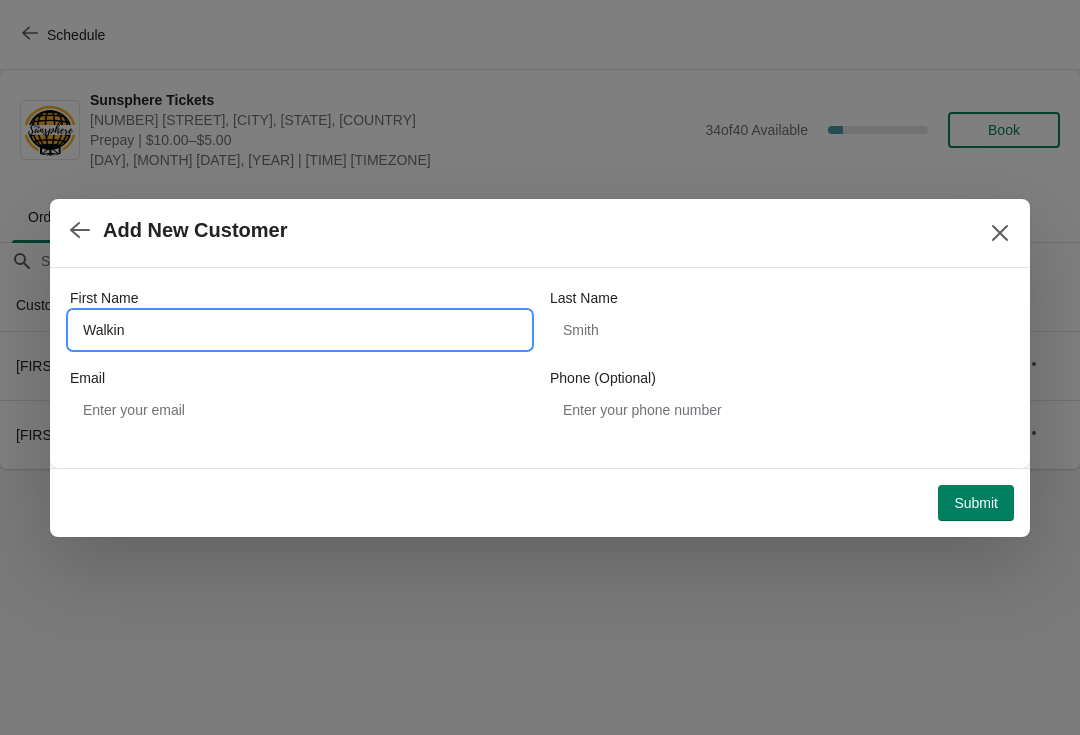 type on "Walkin" 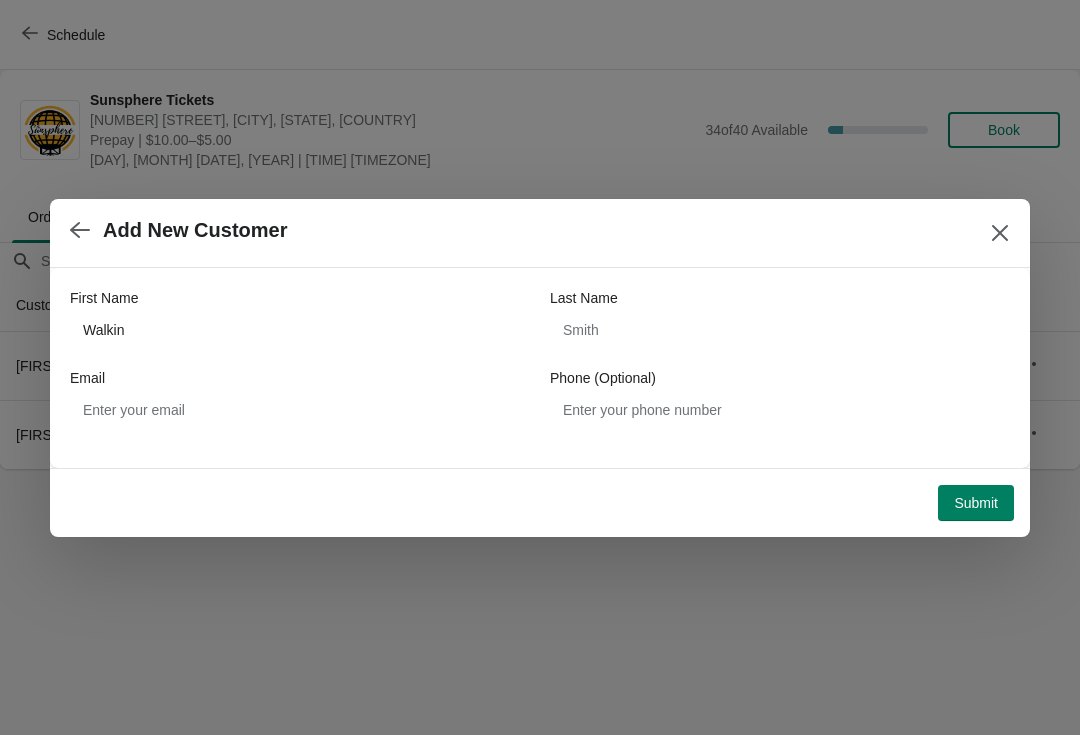 click on "Submit" at bounding box center [976, 503] 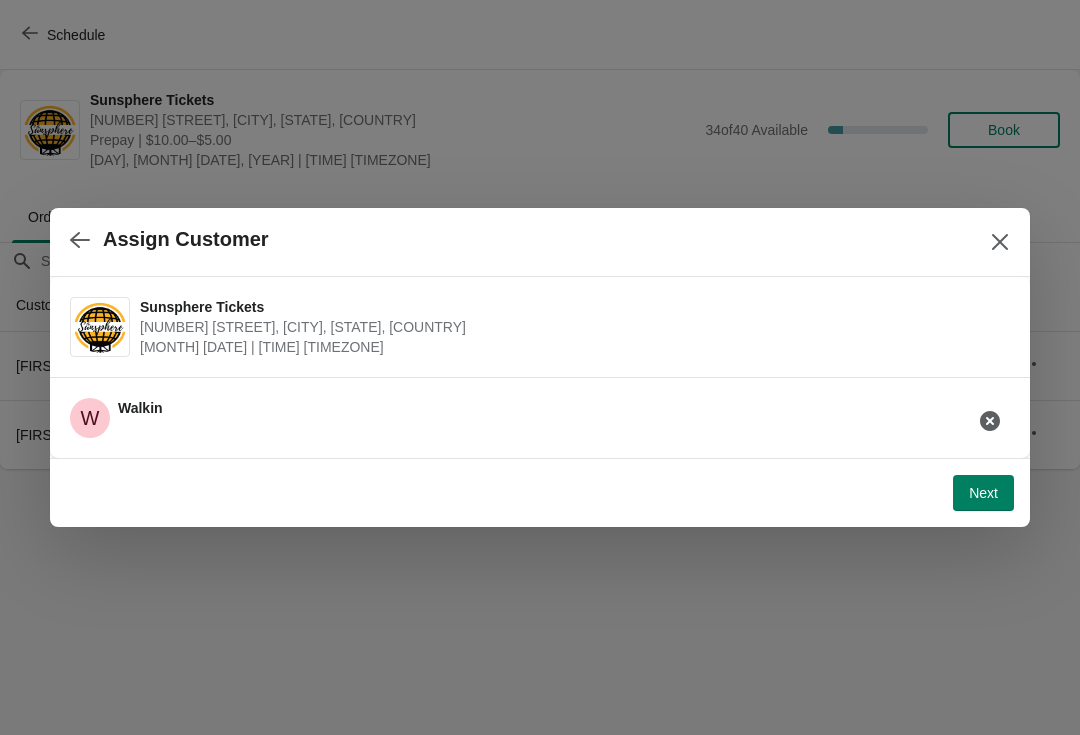 click on "Next" at bounding box center [983, 493] 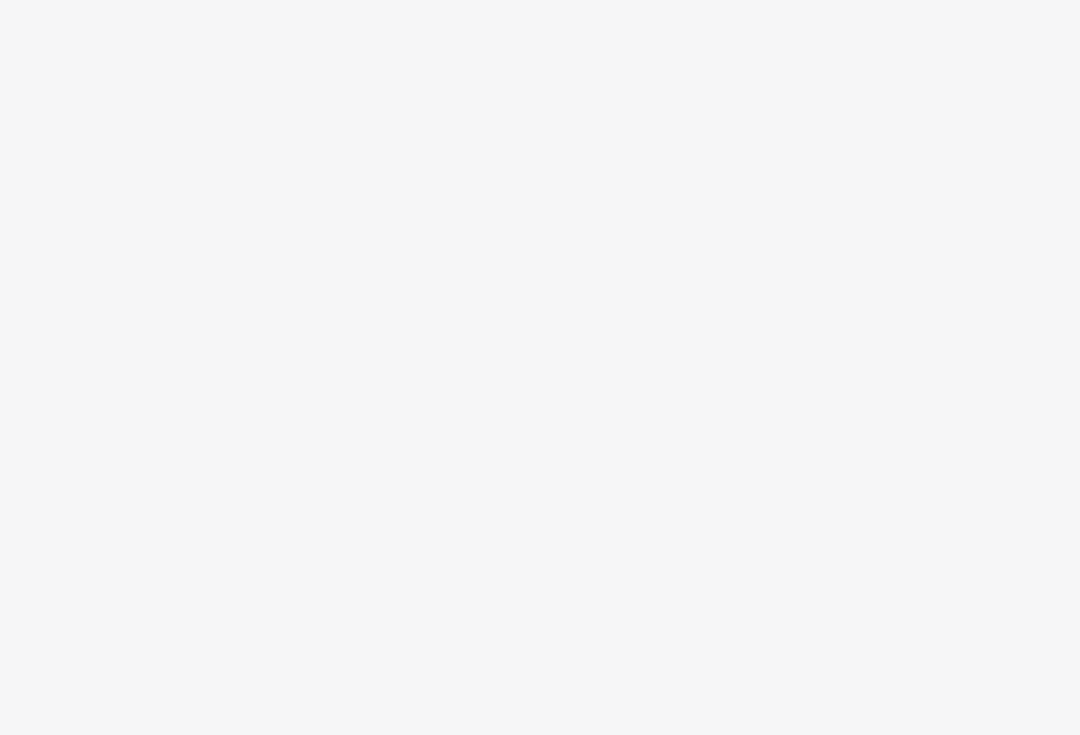 scroll, scrollTop: 0, scrollLeft: 0, axis: both 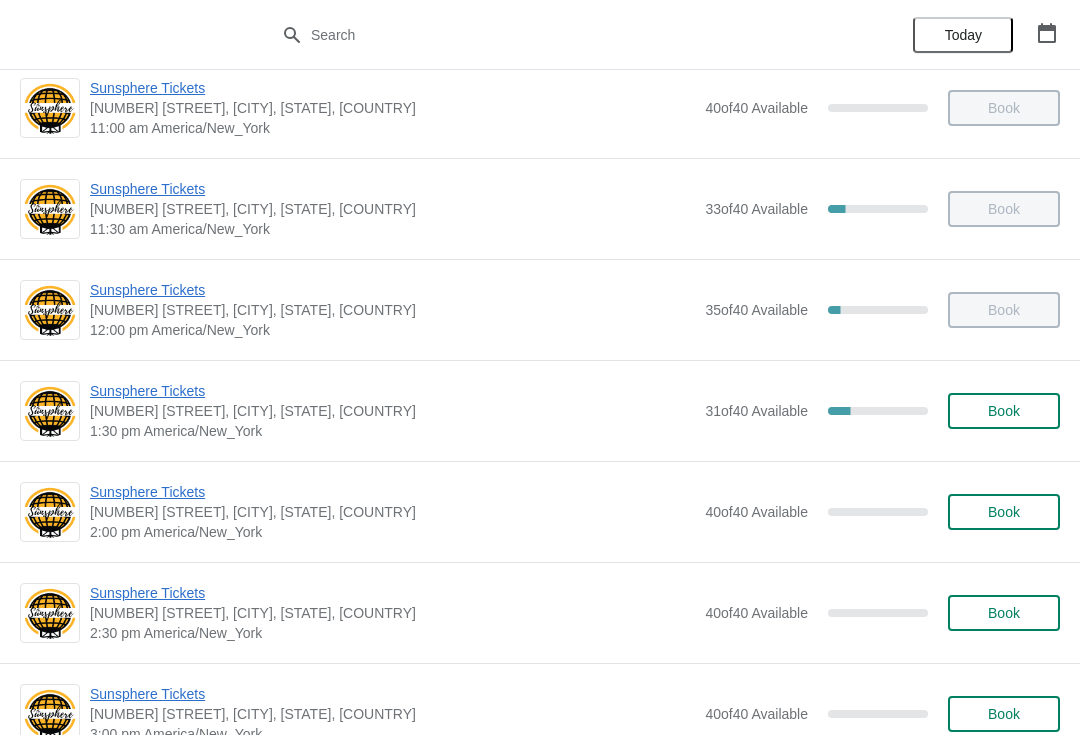 click on "Book" at bounding box center [1004, 411] 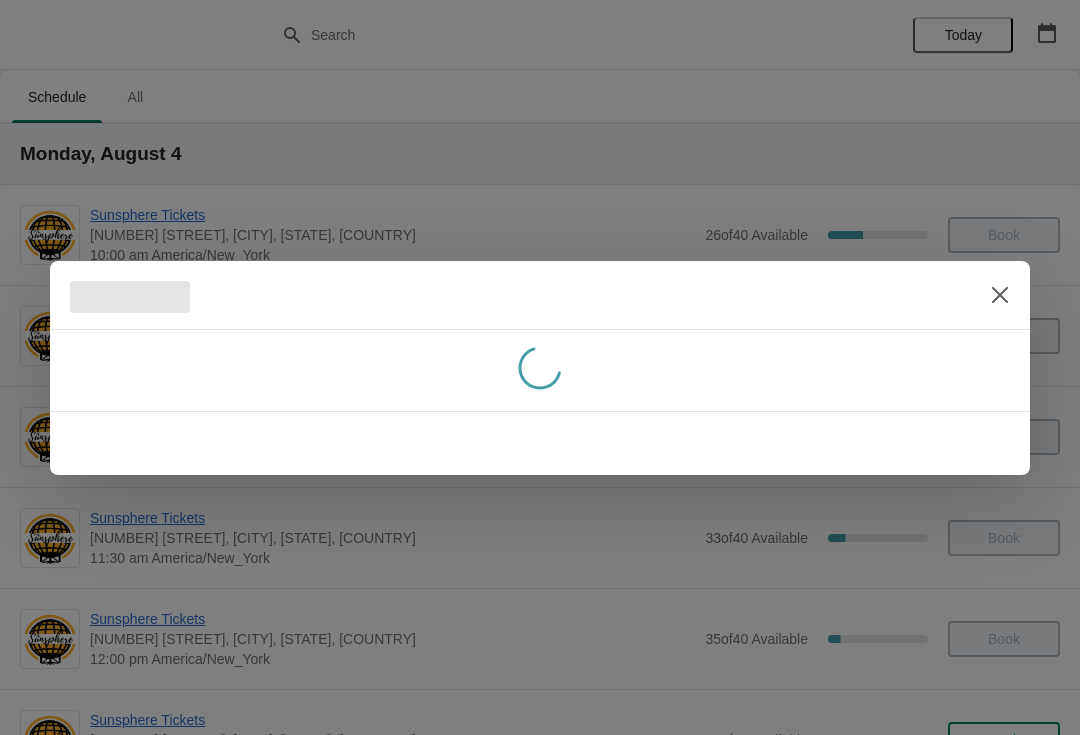 scroll, scrollTop: 0, scrollLeft: 0, axis: both 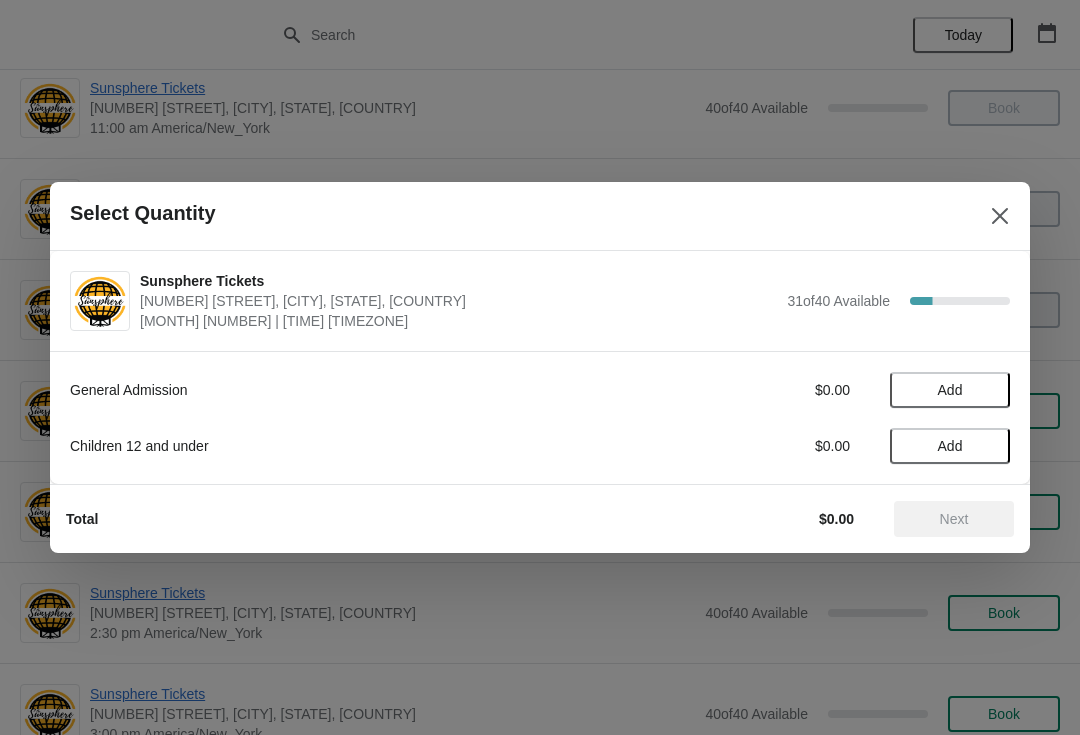 click on "Add" at bounding box center [950, 390] 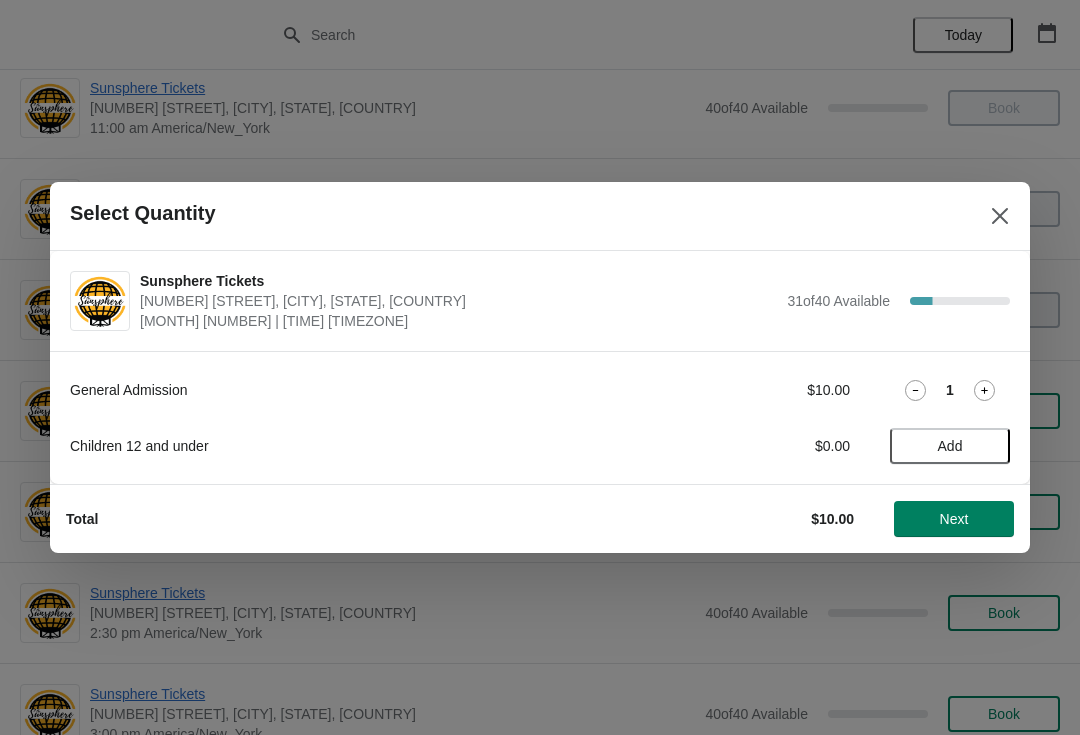 click on "Next" at bounding box center (954, 519) 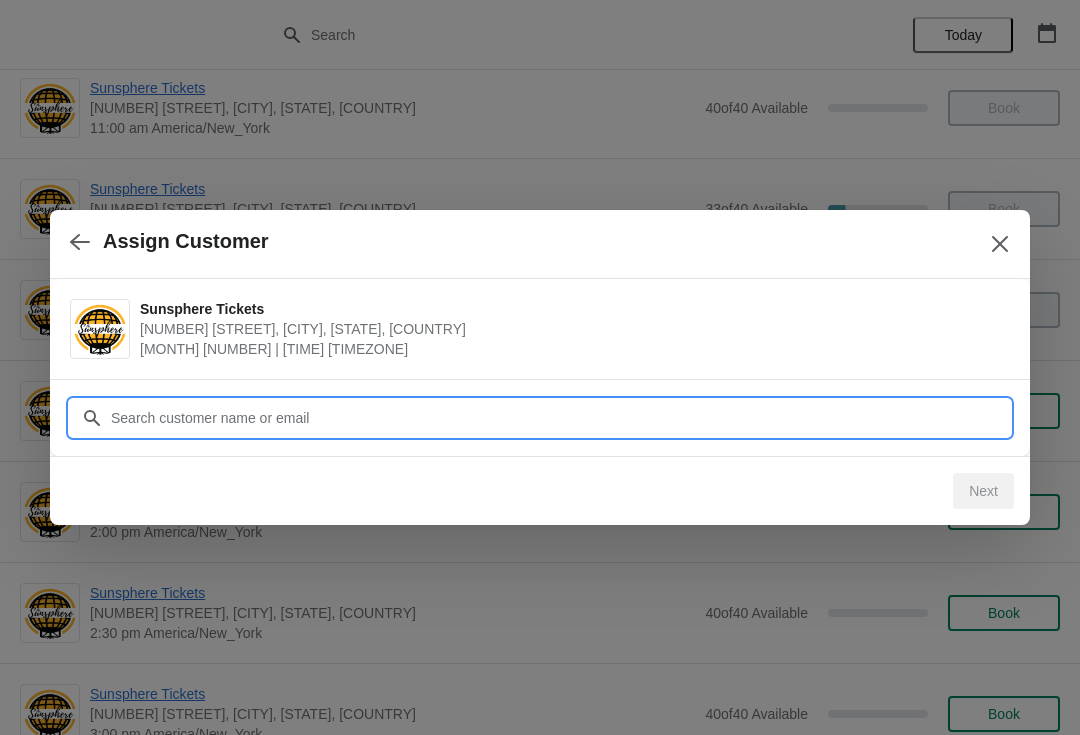 click on "Customer" at bounding box center (560, 418) 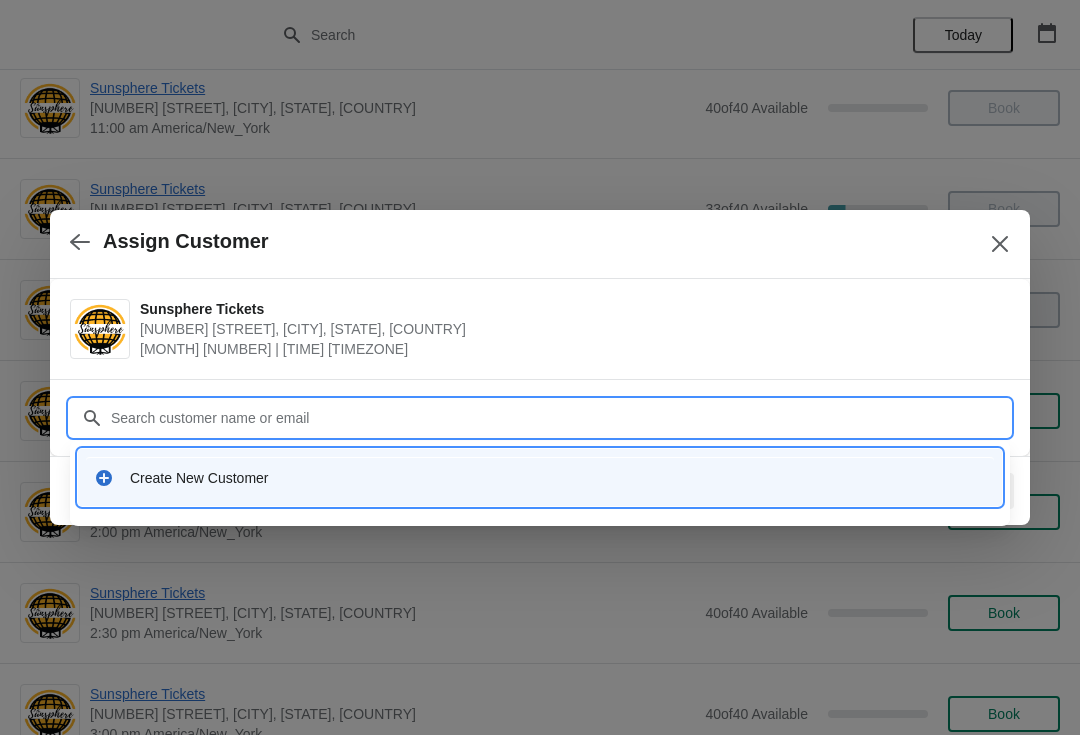 click on "Create New Customer" at bounding box center [558, 478] 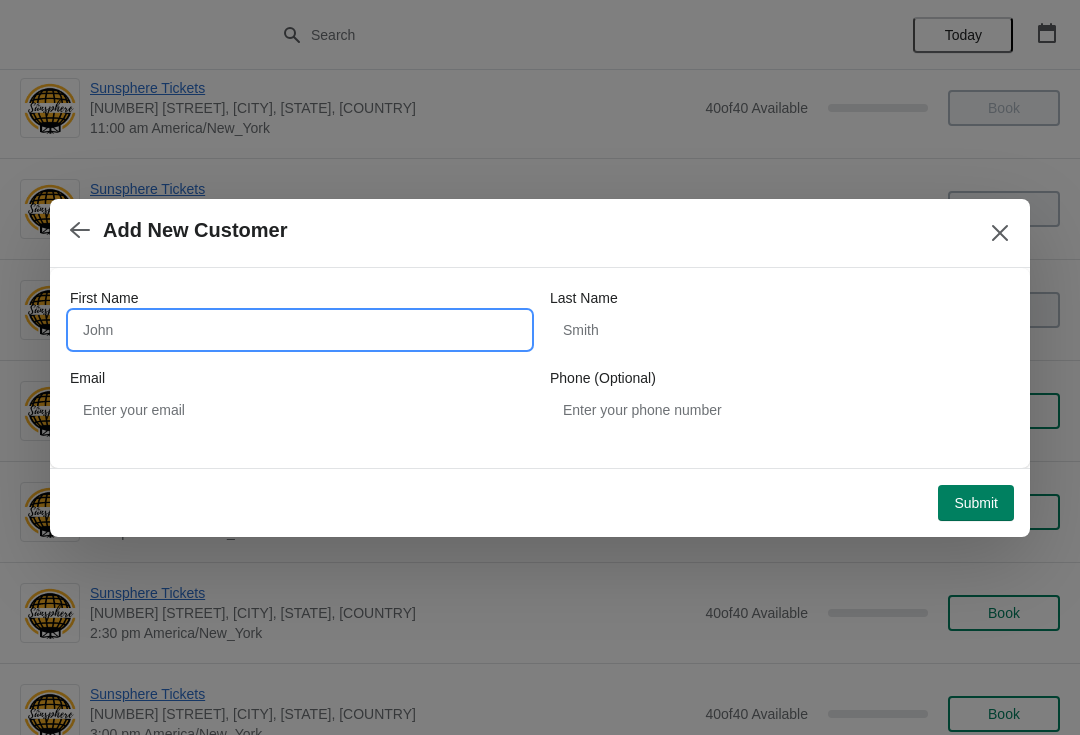 click on "First Name" at bounding box center (300, 330) 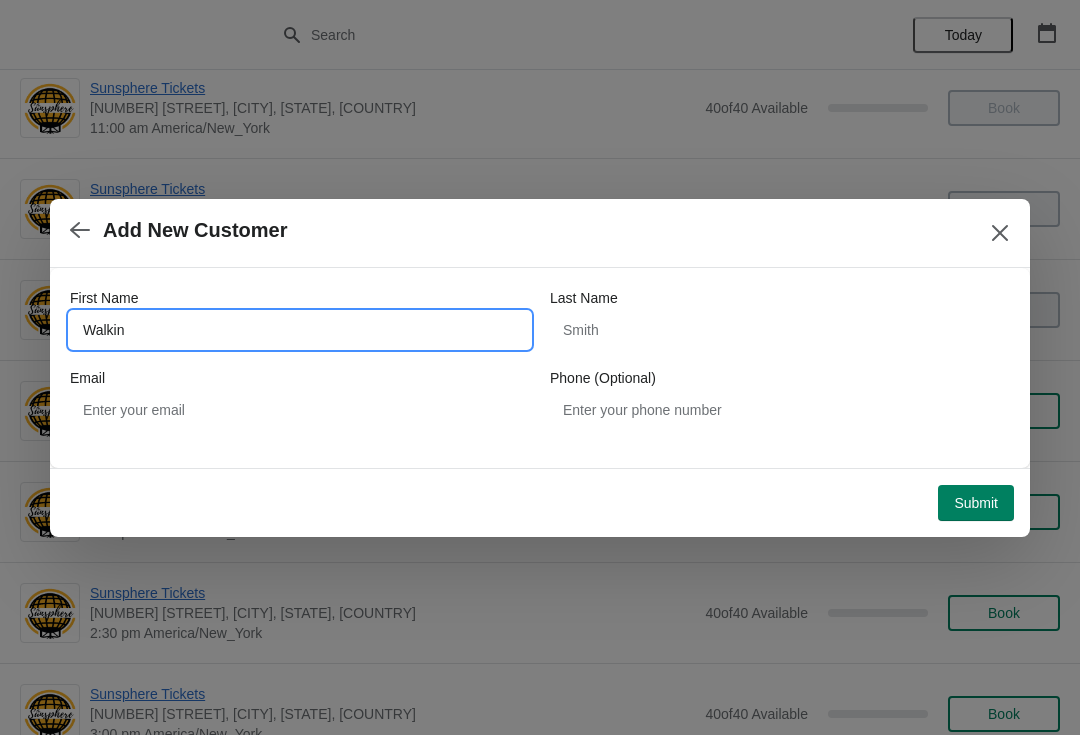 type on "Walkin" 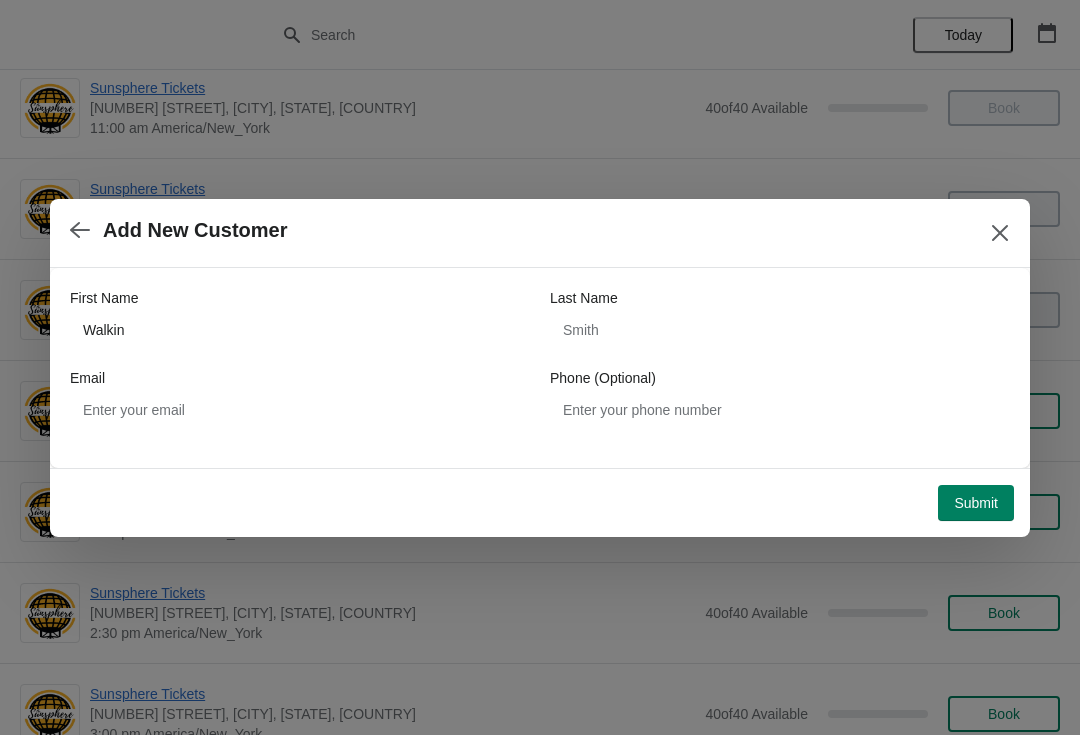 click on "Submit" at bounding box center (976, 503) 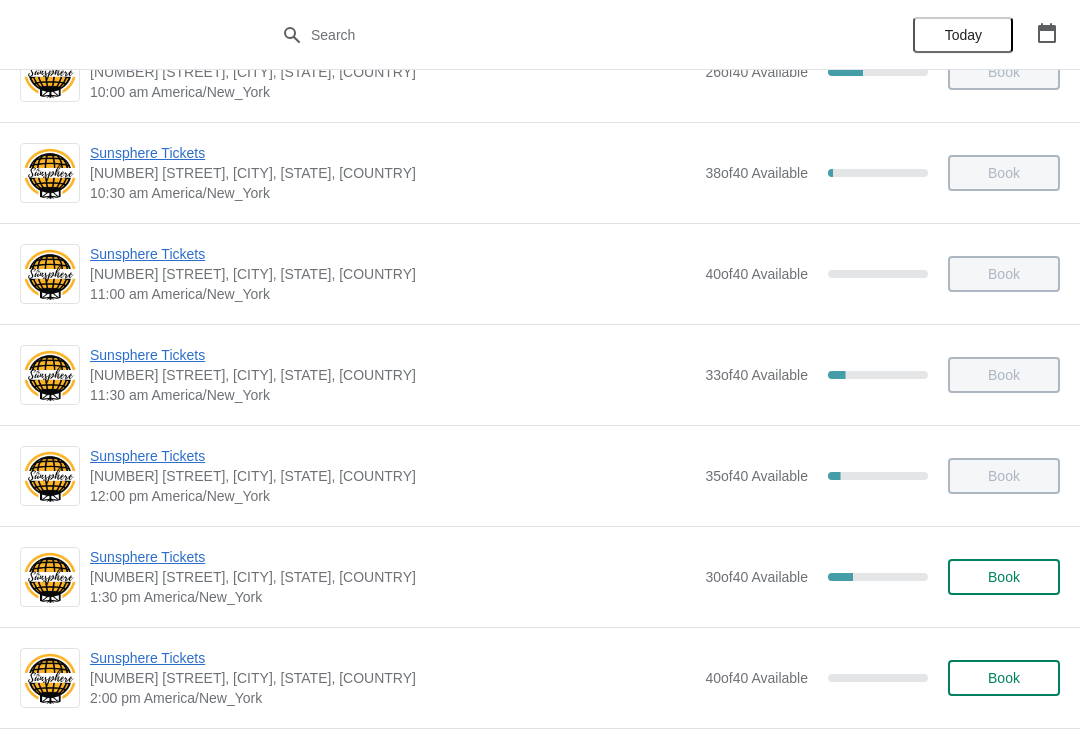 scroll, scrollTop: 346, scrollLeft: 0, axis: vertical 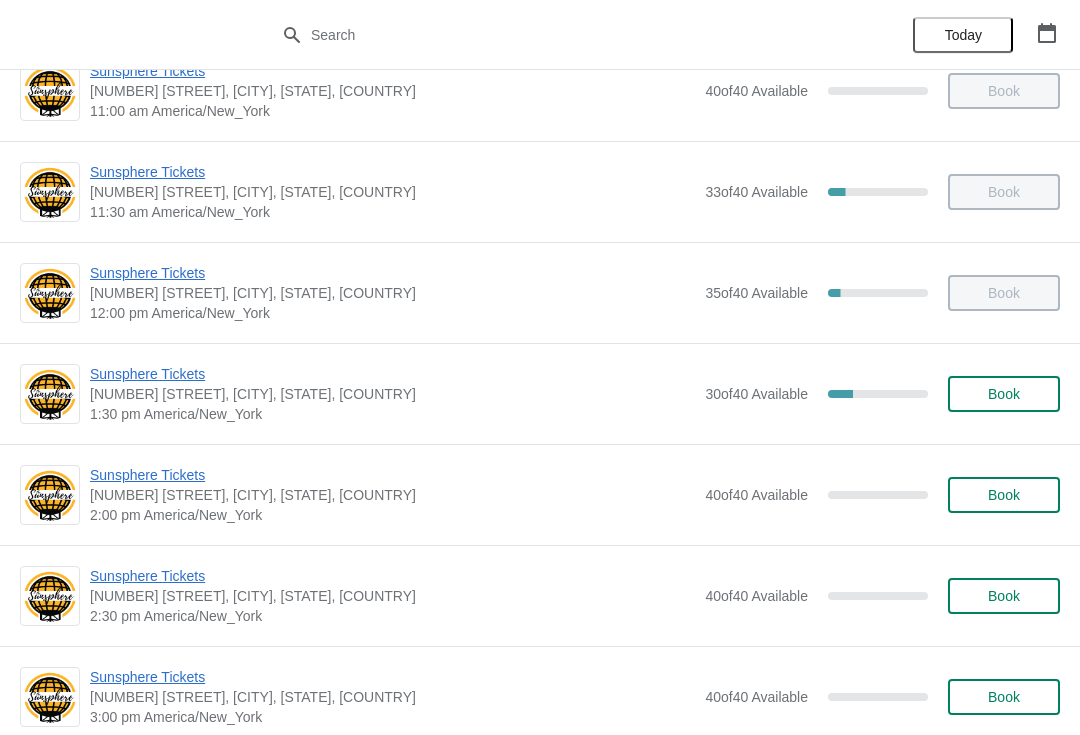 click on "Book" at bounding box center (1004, 394) 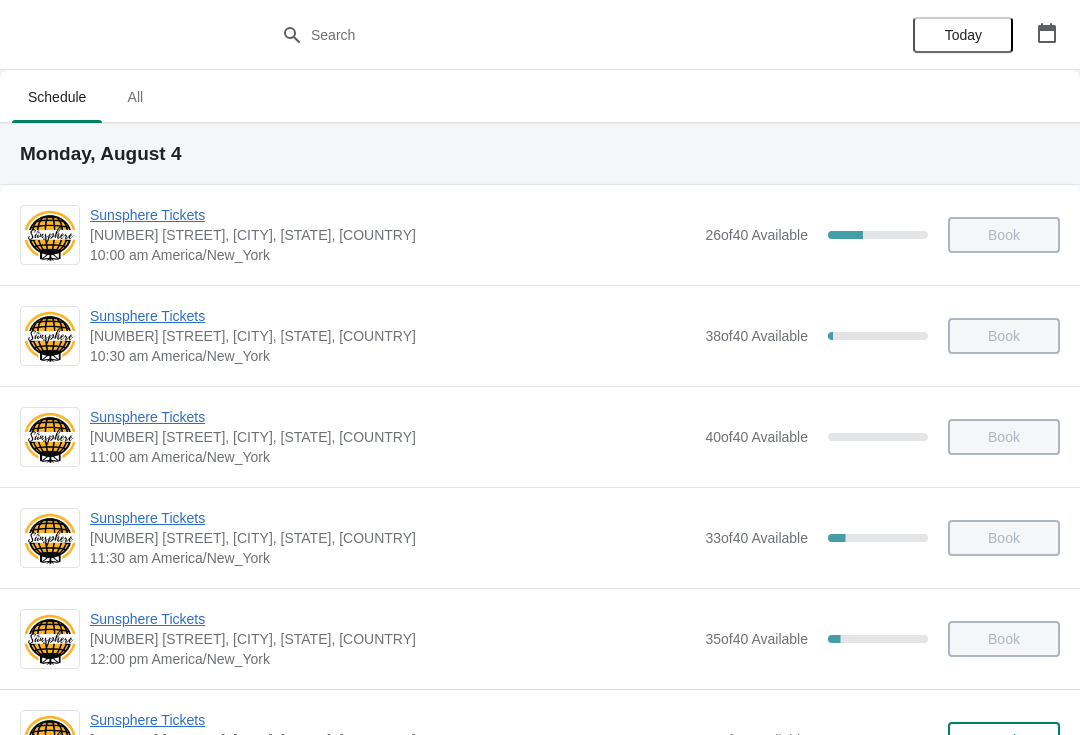 scroll, scrollTop: 346, scrollLeft: 0, axis: vertical 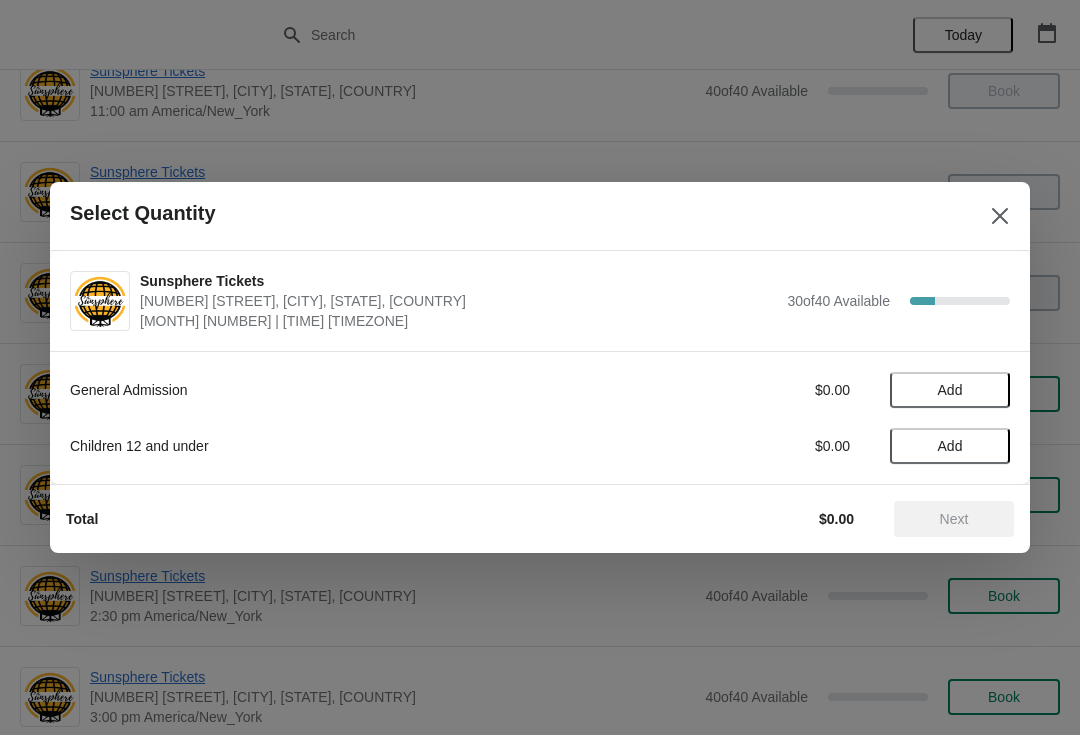 click on "Add" at bounding box center [950, 390] 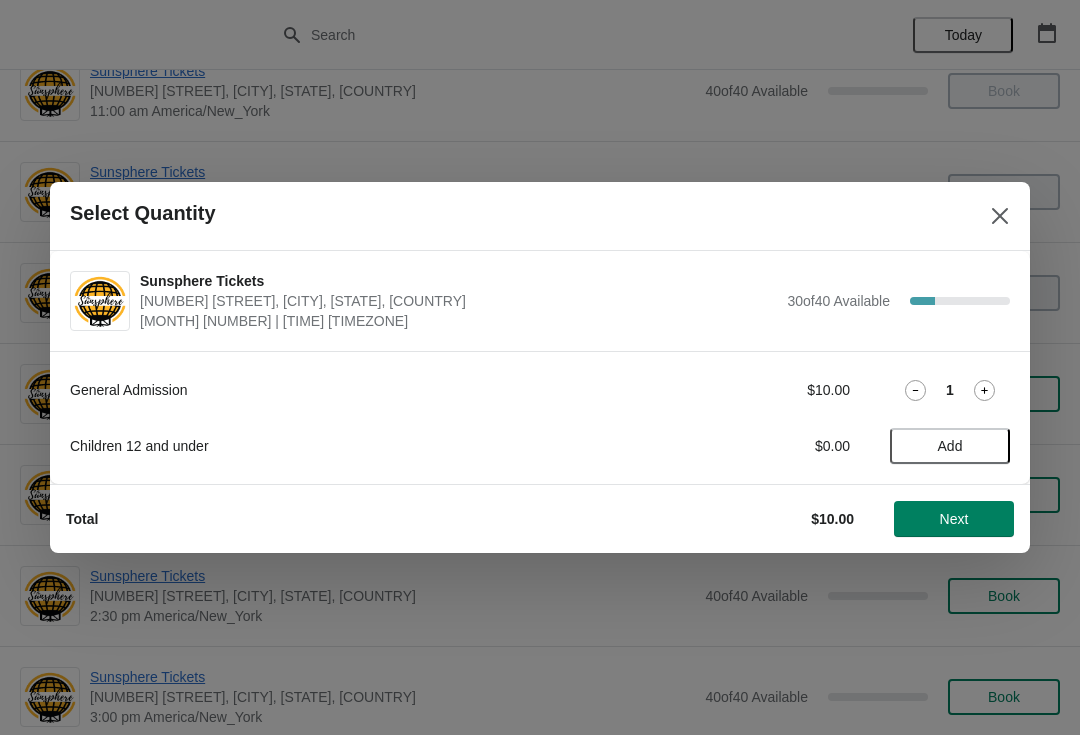 click 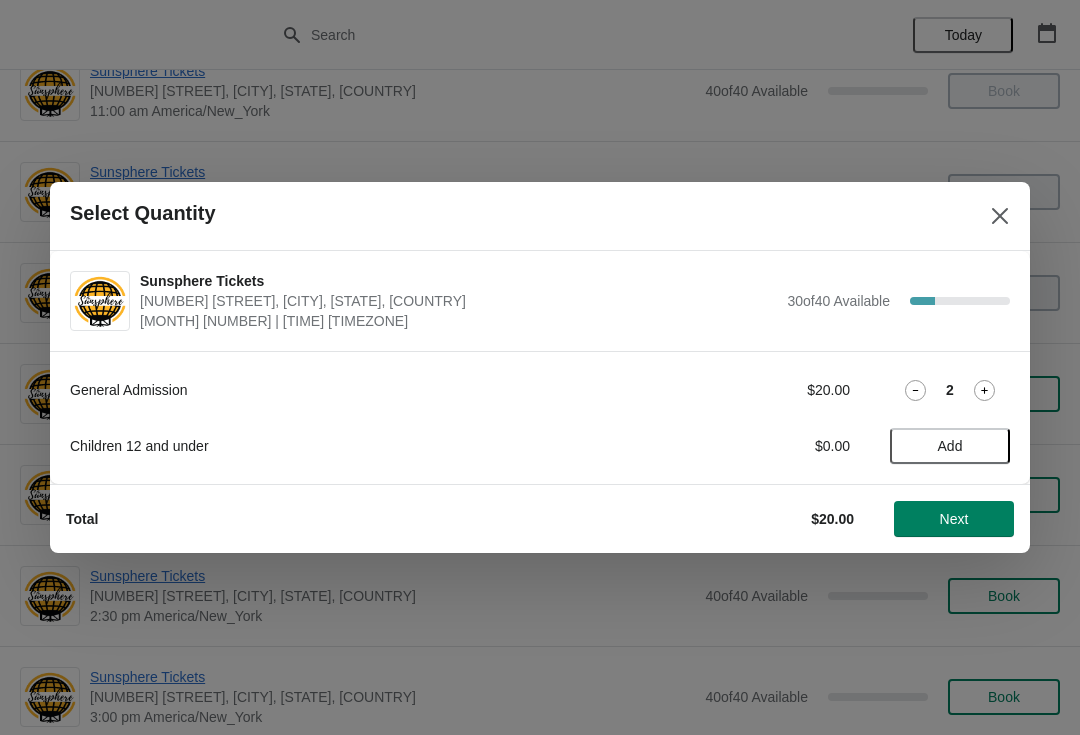 click on "Next" at bounding box center [954, 519] 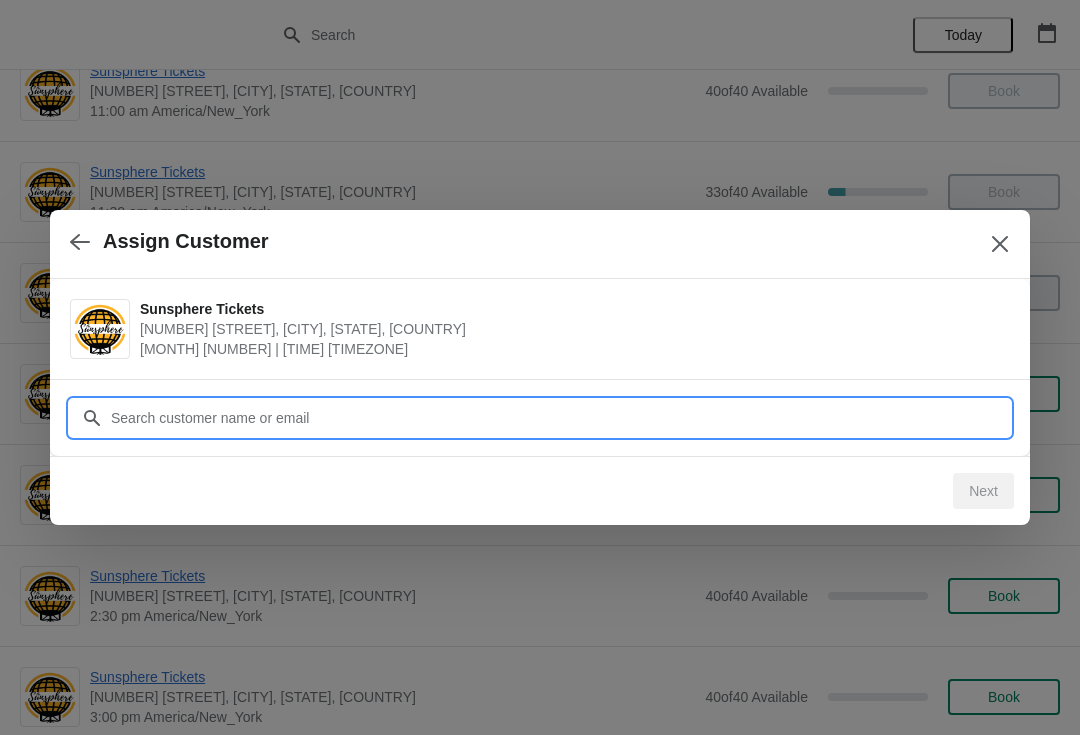 click on "Customer" at bounding box center (560, 418) 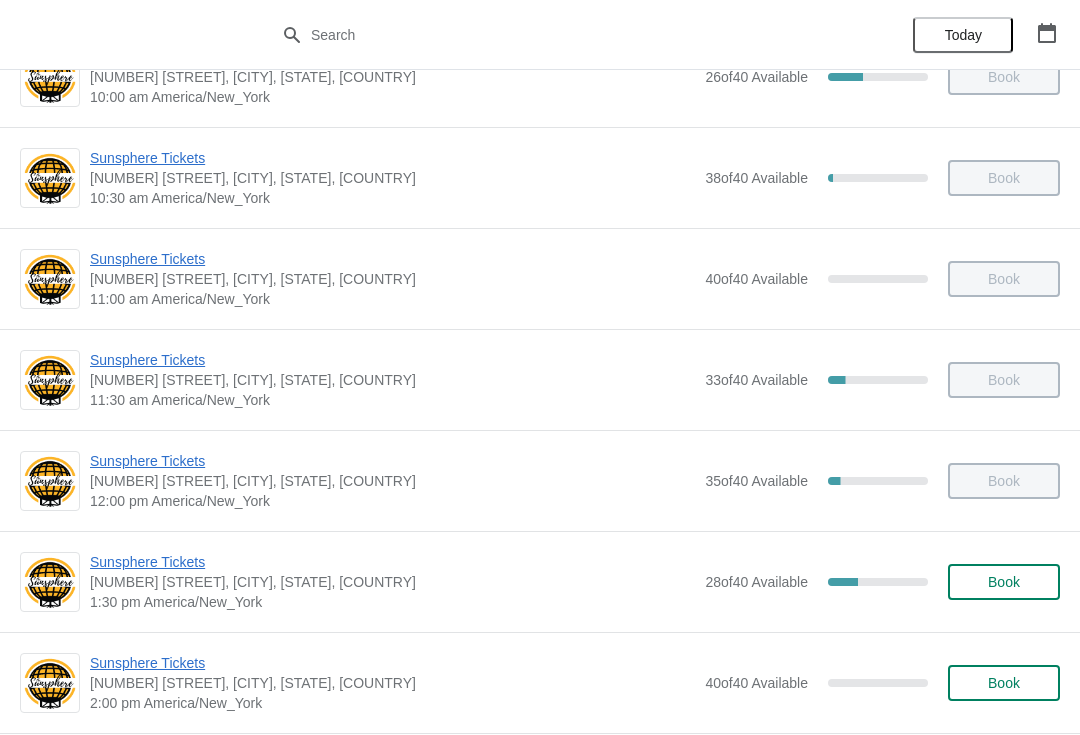 scroll, scrollTop: 197, scrollLeft: 0, axis: vertical 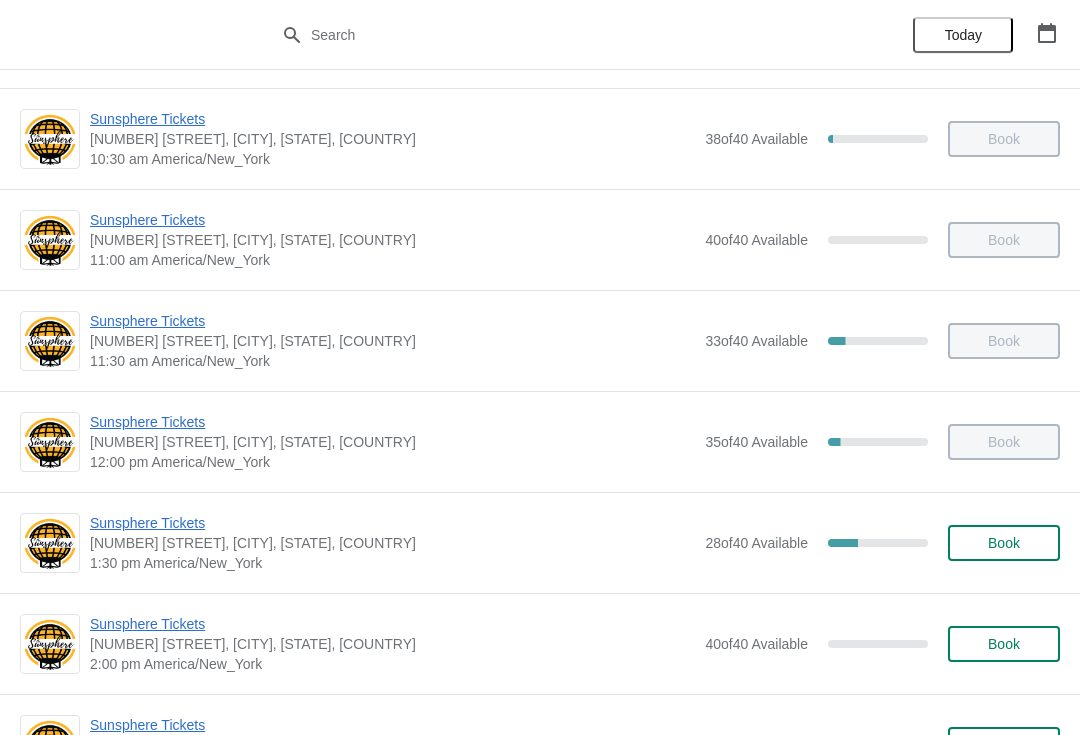 click on "Book" at bounding box center [1004, 543] 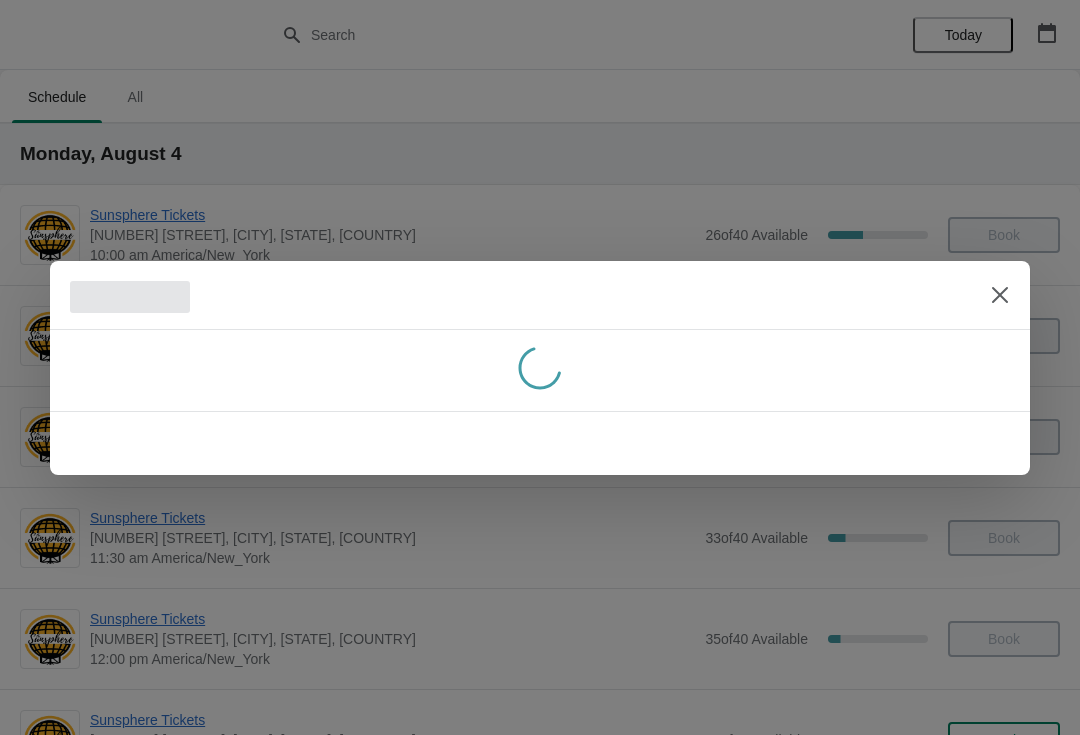 scroll, scrollTop: 197, scrollLeft: 0, axis: vertical 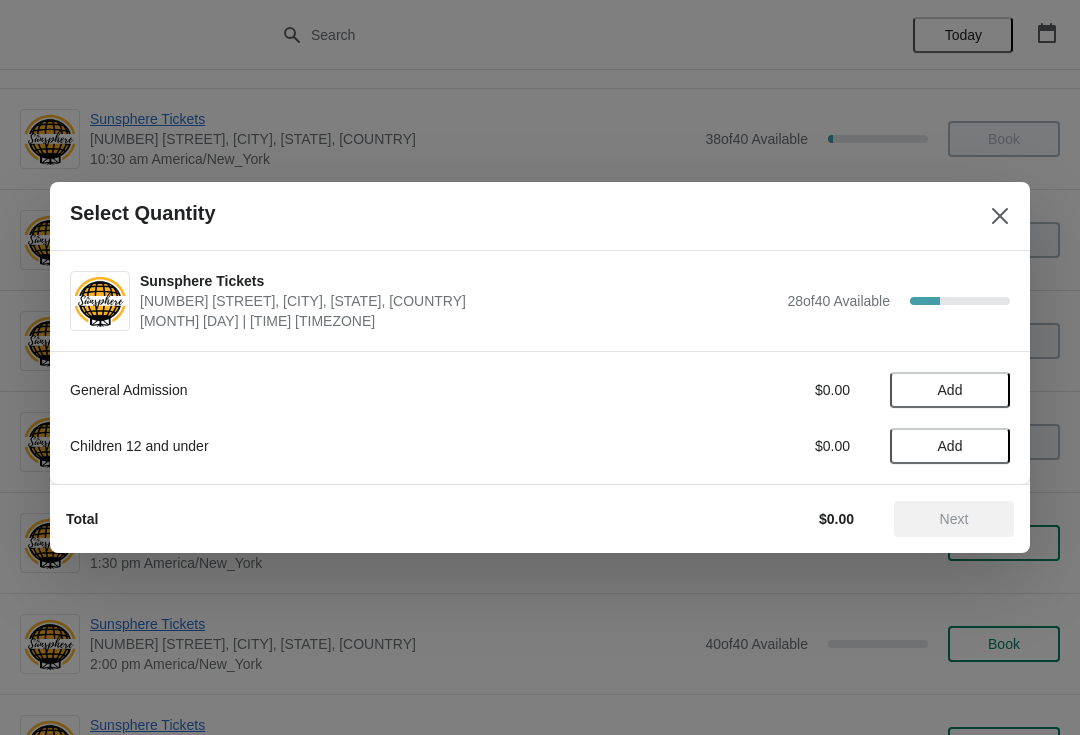 click on "Add" at bounding box center [950, 390] 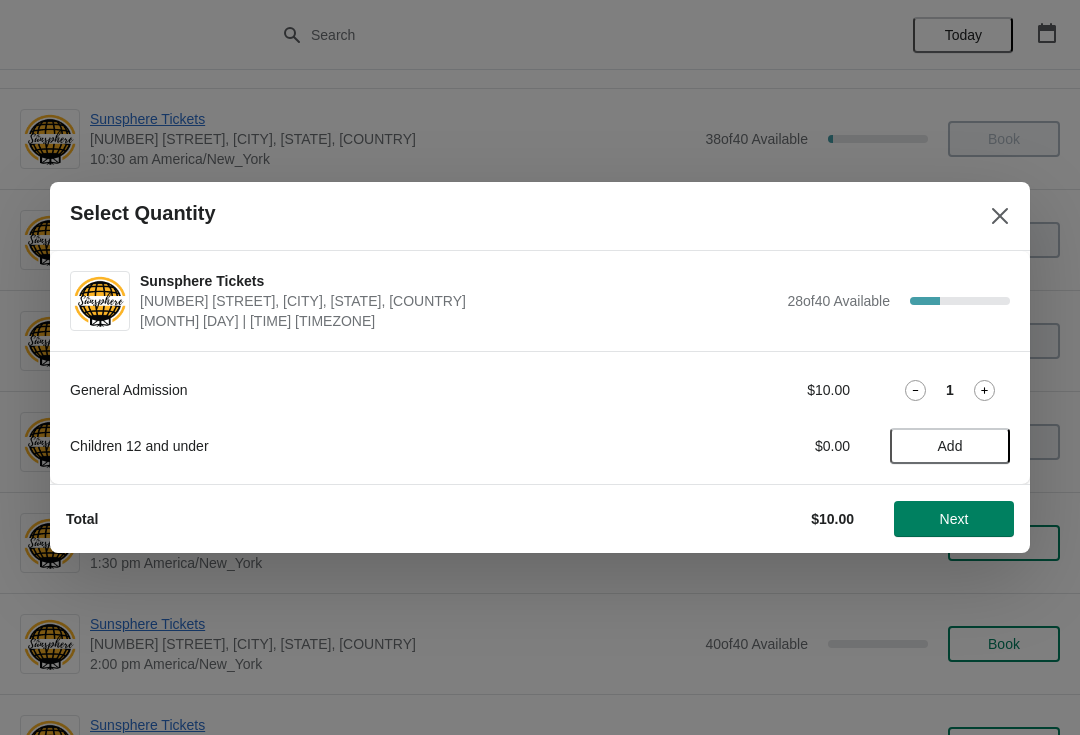 click 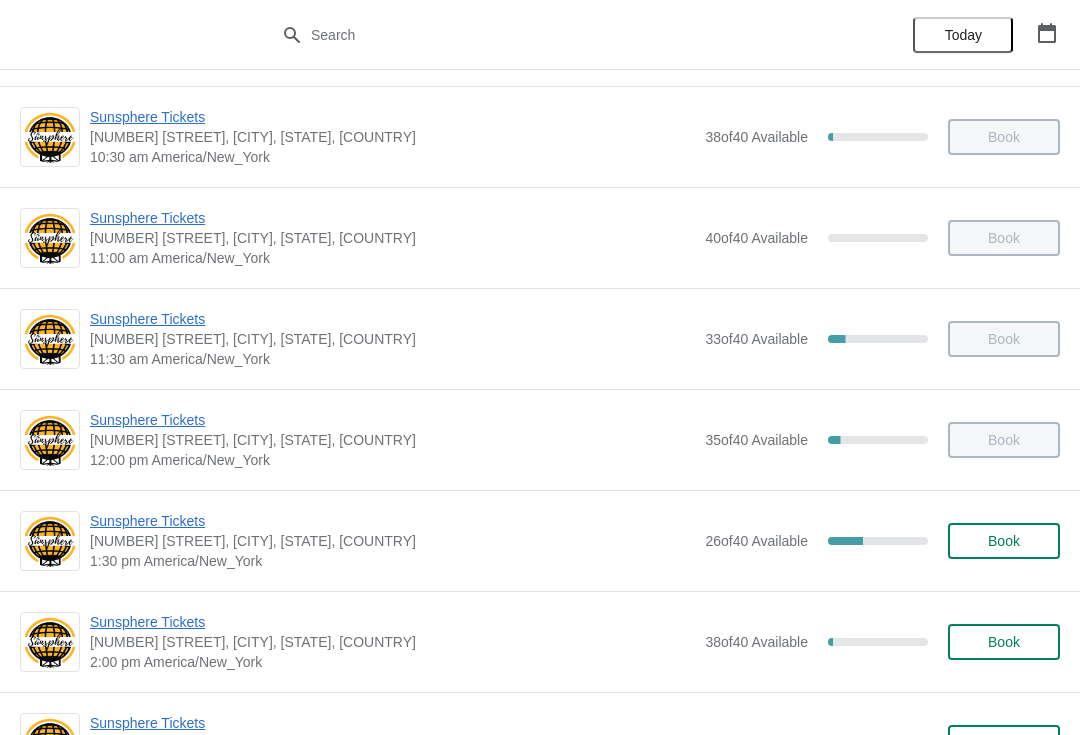 scroll, scrollTop: 213, scrollLeft: 0, axis: vertical 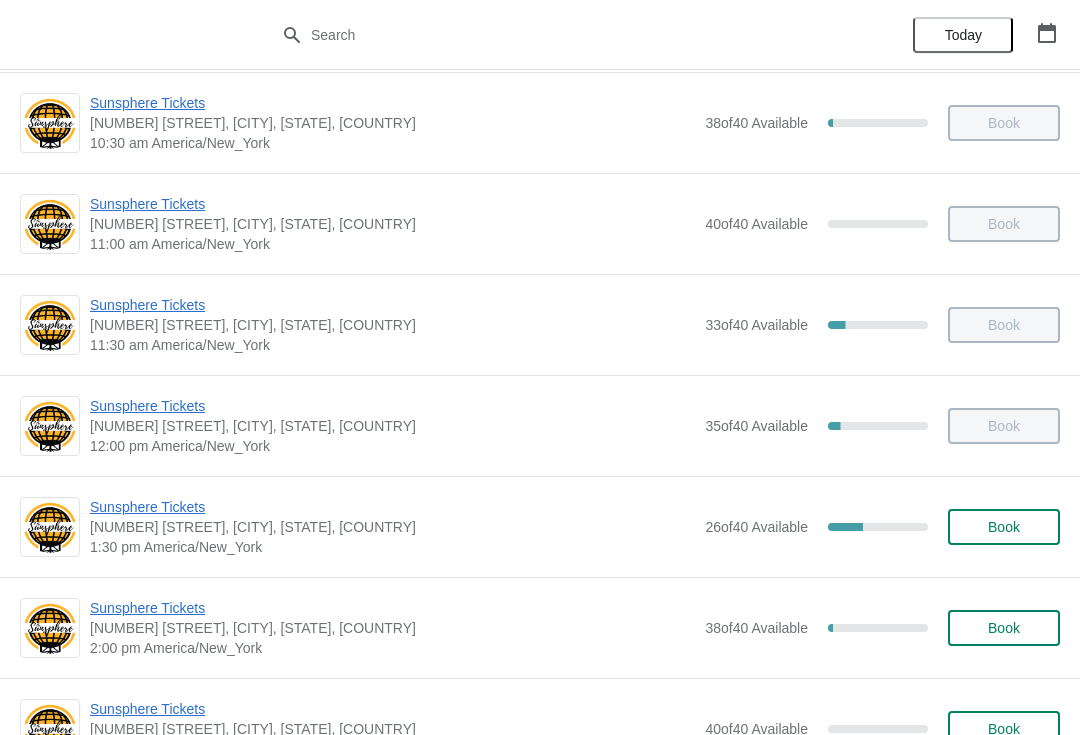 click on "Book" at bounding box center [1004, 527] 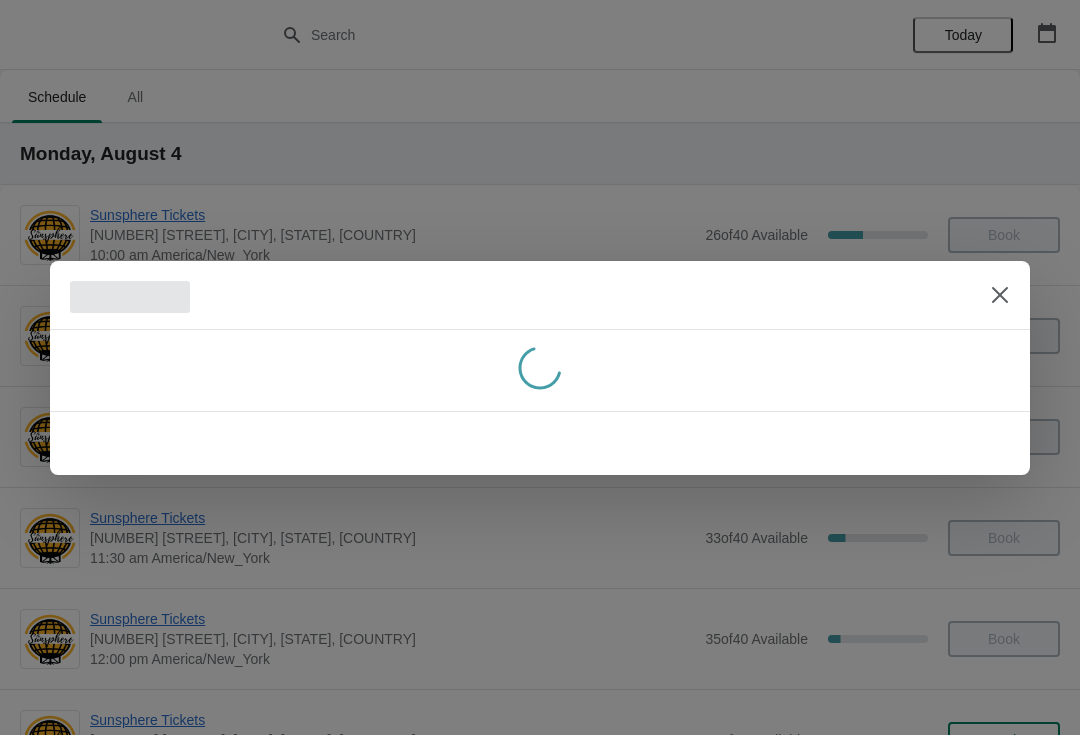 scroll, scrollTop: 213, scrollLeft: 0, axis: vertical 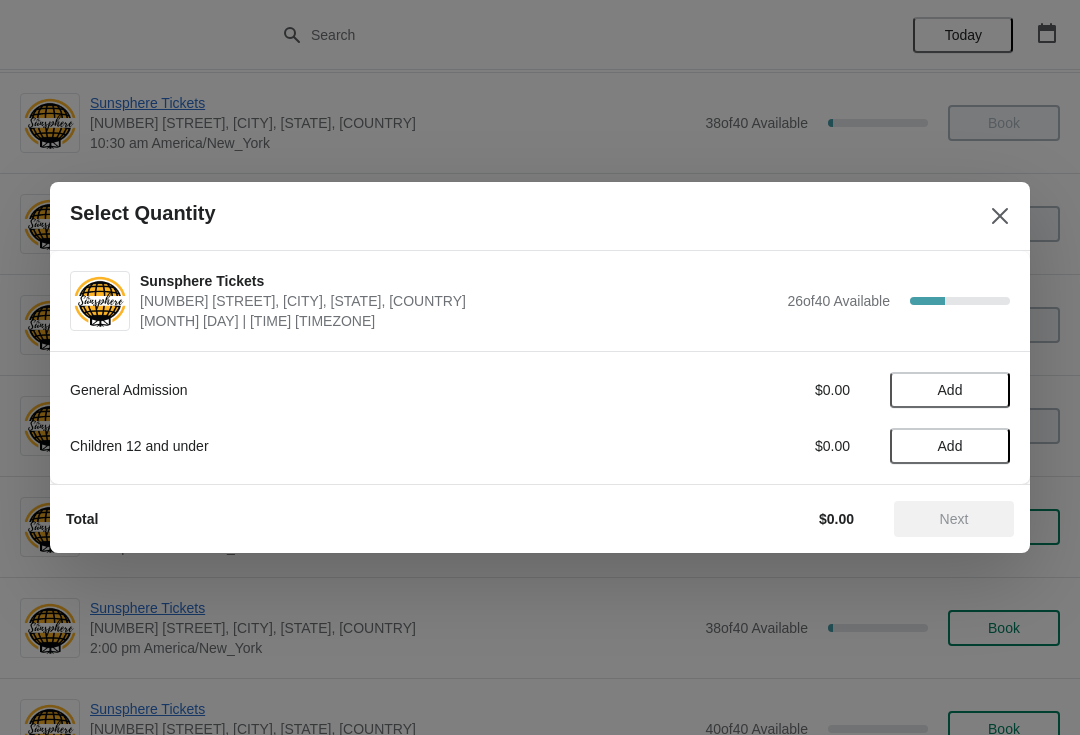 click on "Add" at bounding box center (950, 390) 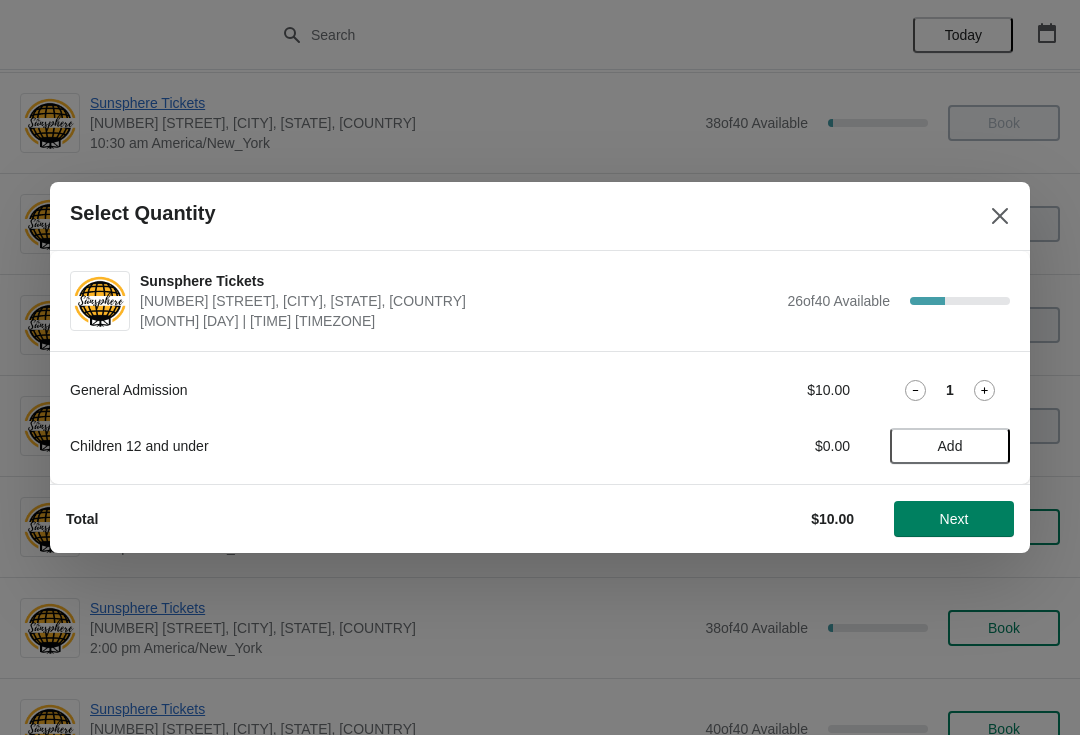 click 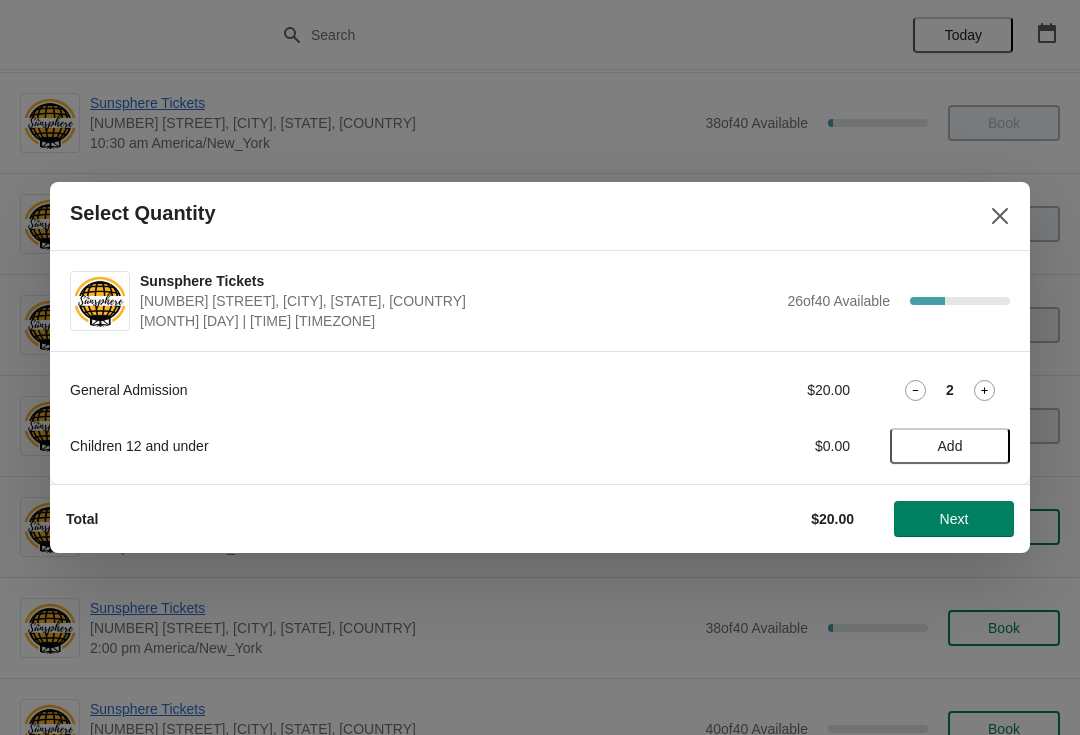 click 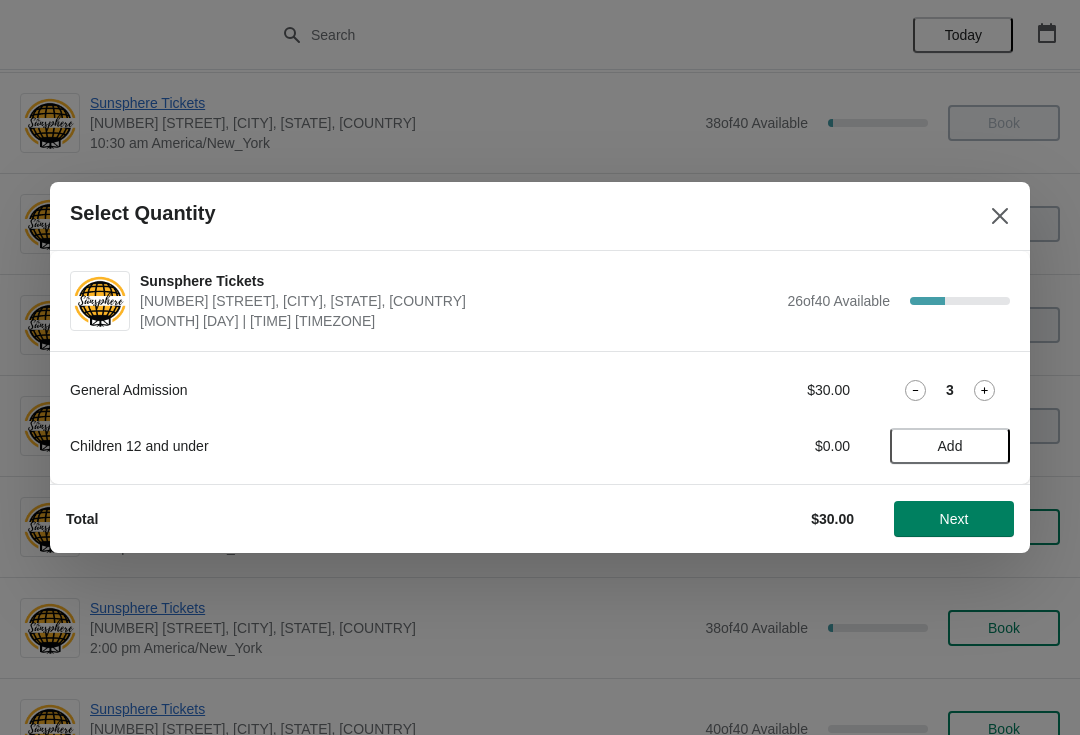 click 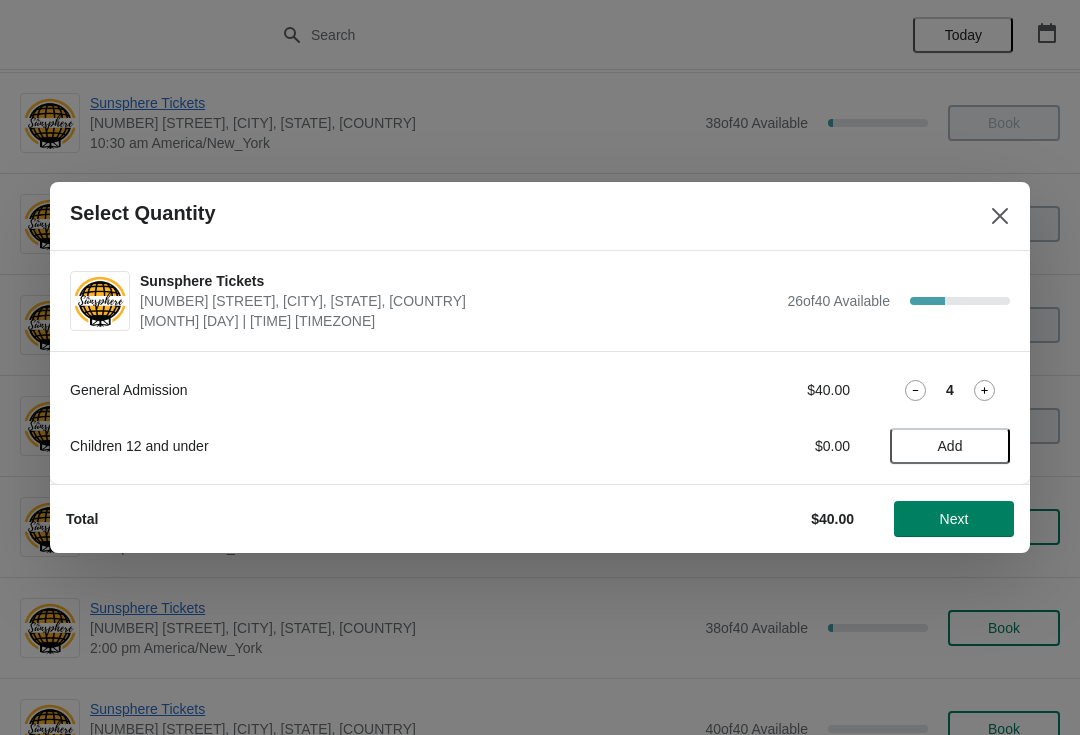 click on "Next" at bounding box center (954, 519) 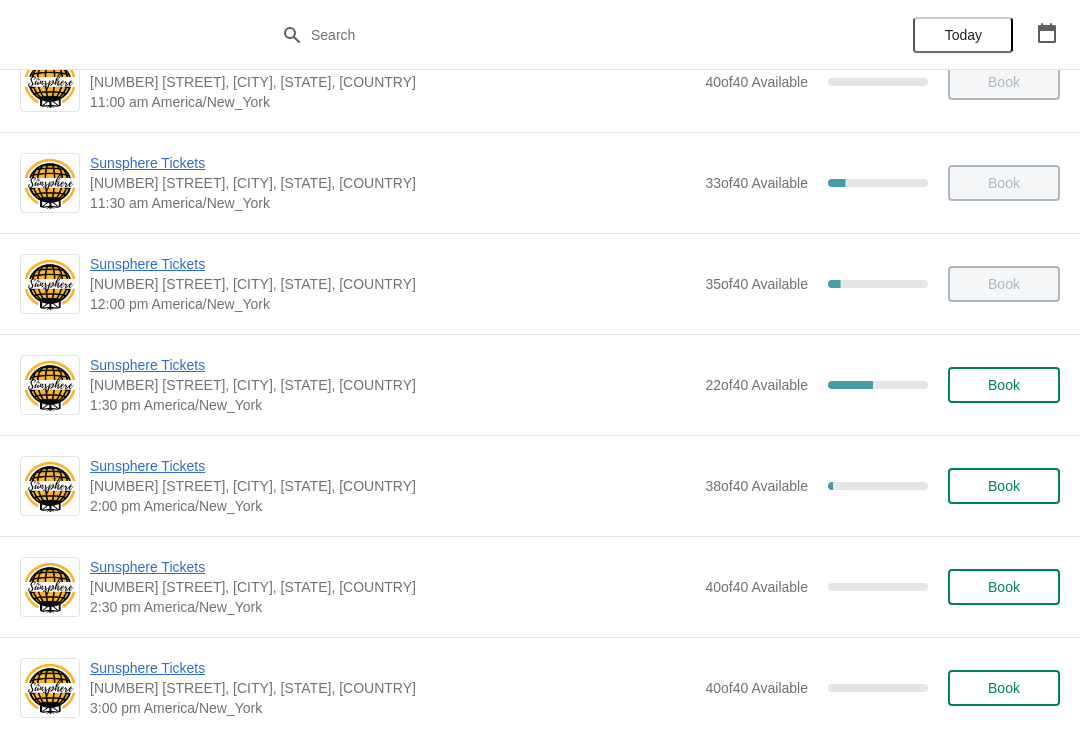 scroll, scrollTop: 370, scrollLeft: 0, axis: vertical 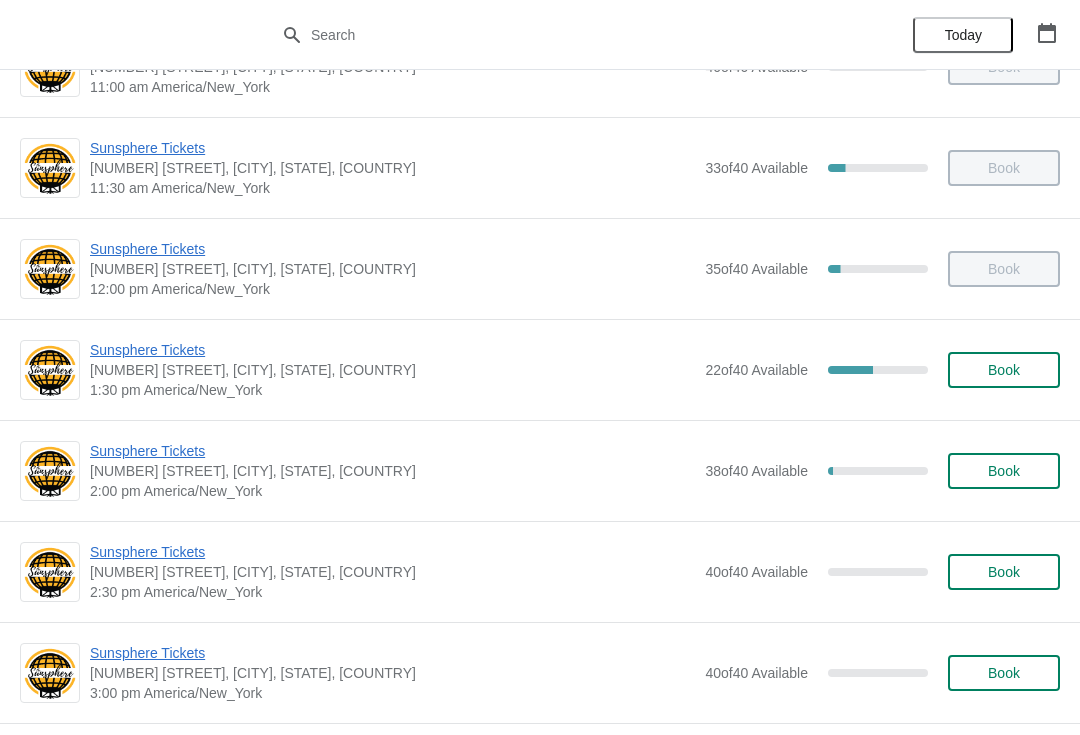 click on "Book" at bounding box center [1004, 370] 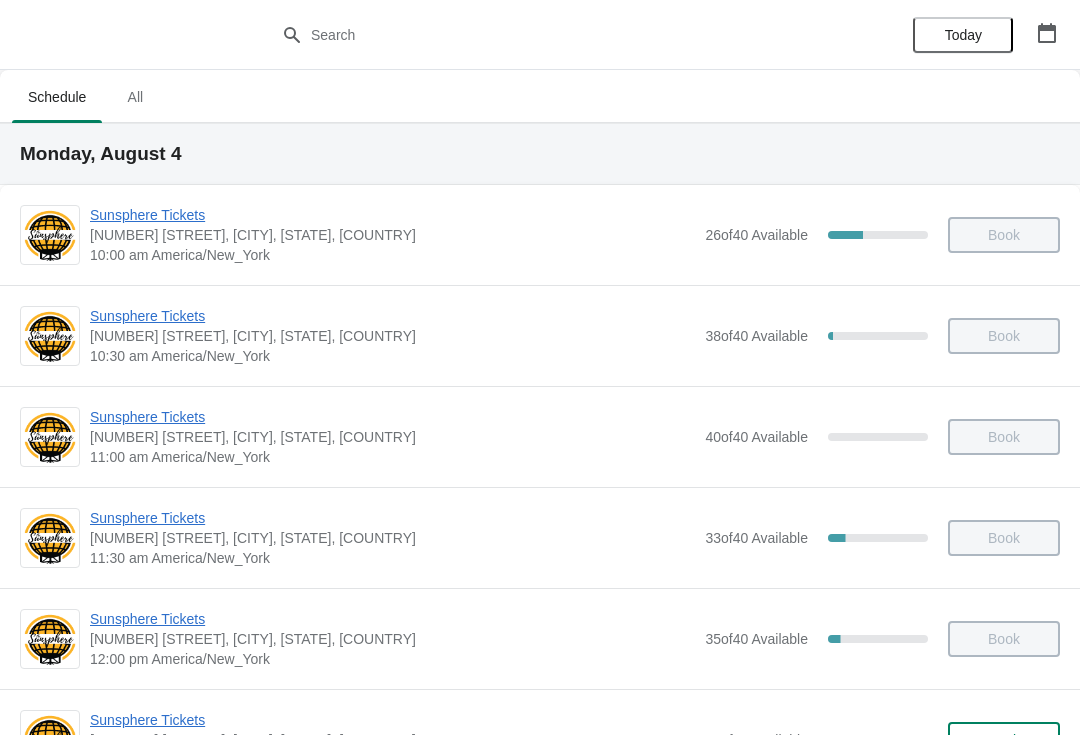 scroll, scrollTop: 370, scrollLeft: 0, axis: vertical 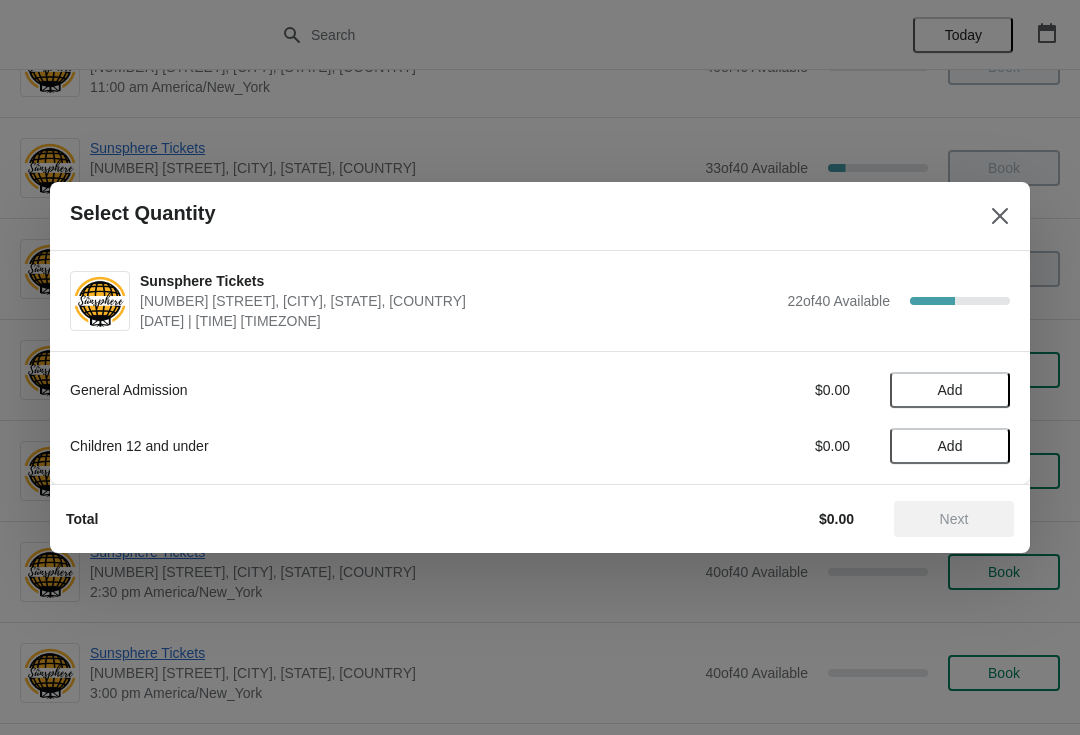 click on "Add" at bounding box center (950, 390) 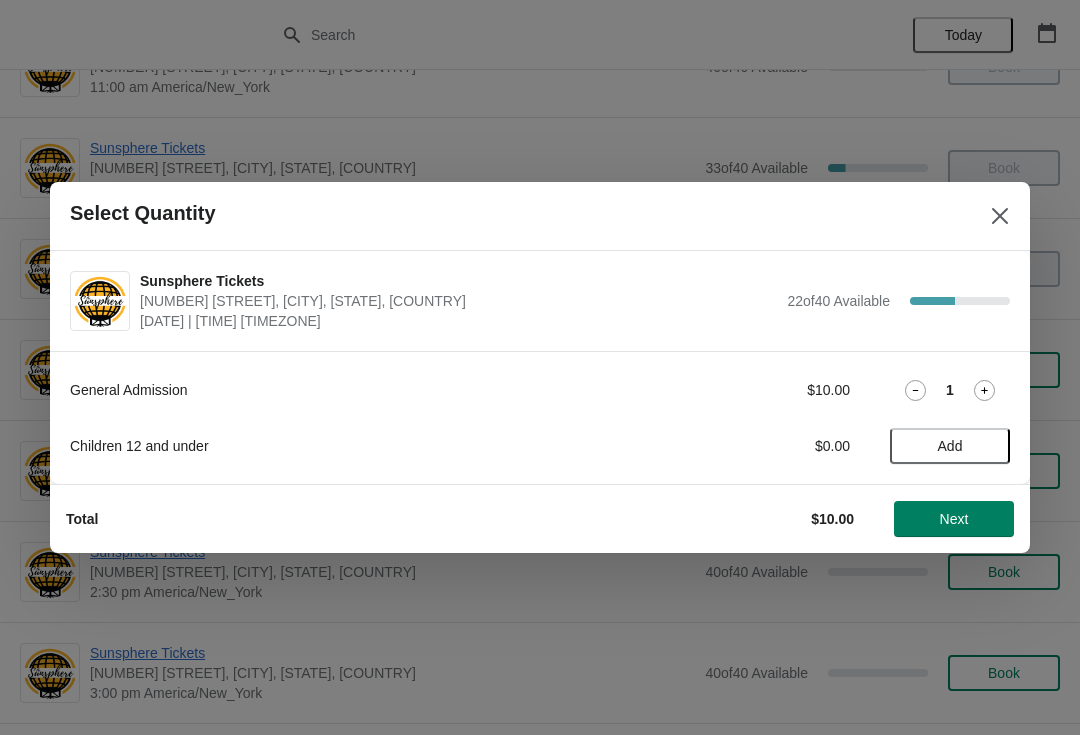 click 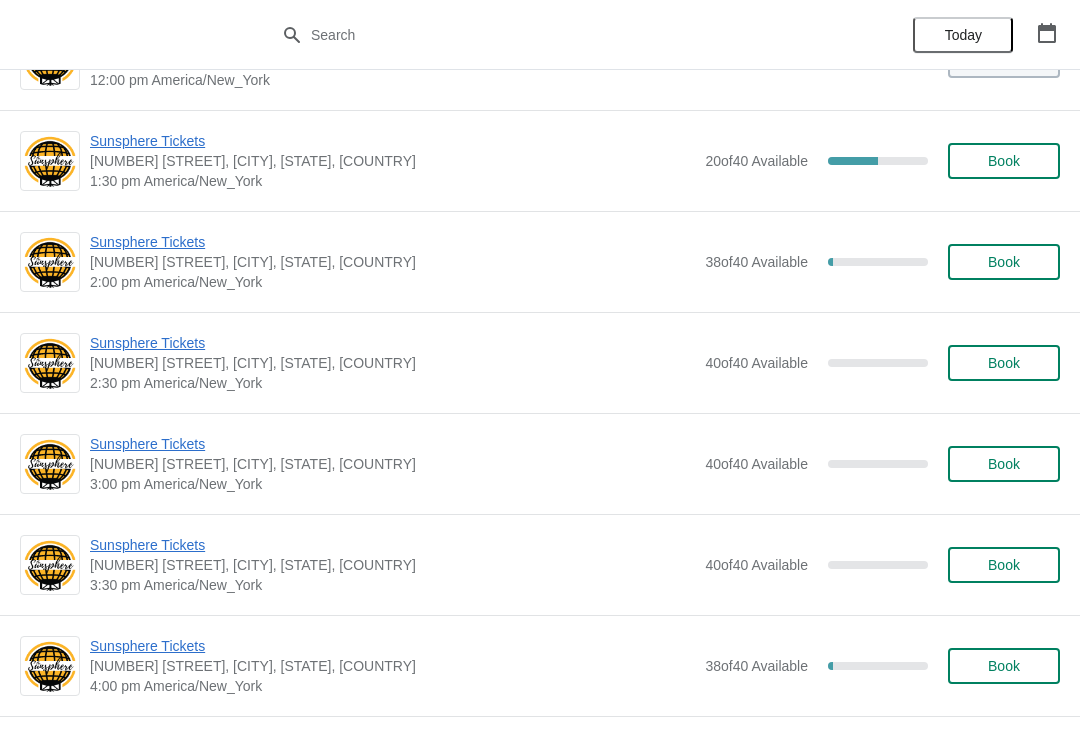 scroll, scrollTop: 609, scrollLeft: 0, axis: vertical 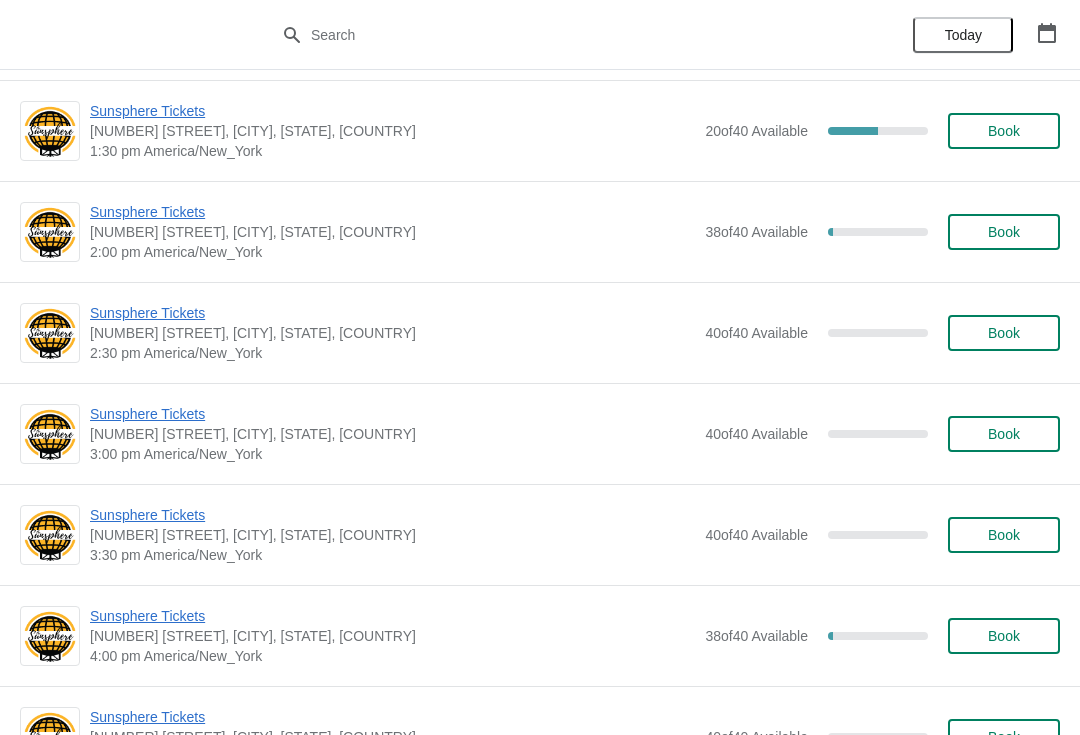 click on "Sunsphere Tickets" at bounding box center (392, 212) 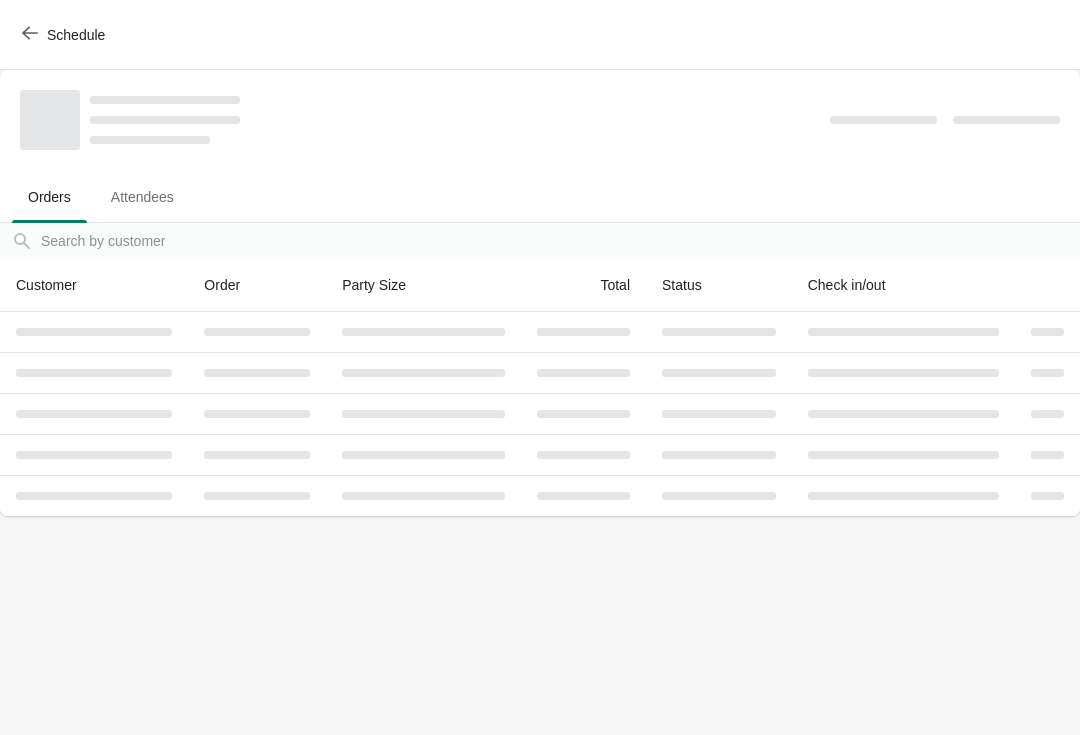 scroll, scrollTop: 0, scrollLeft: 0, axis: both 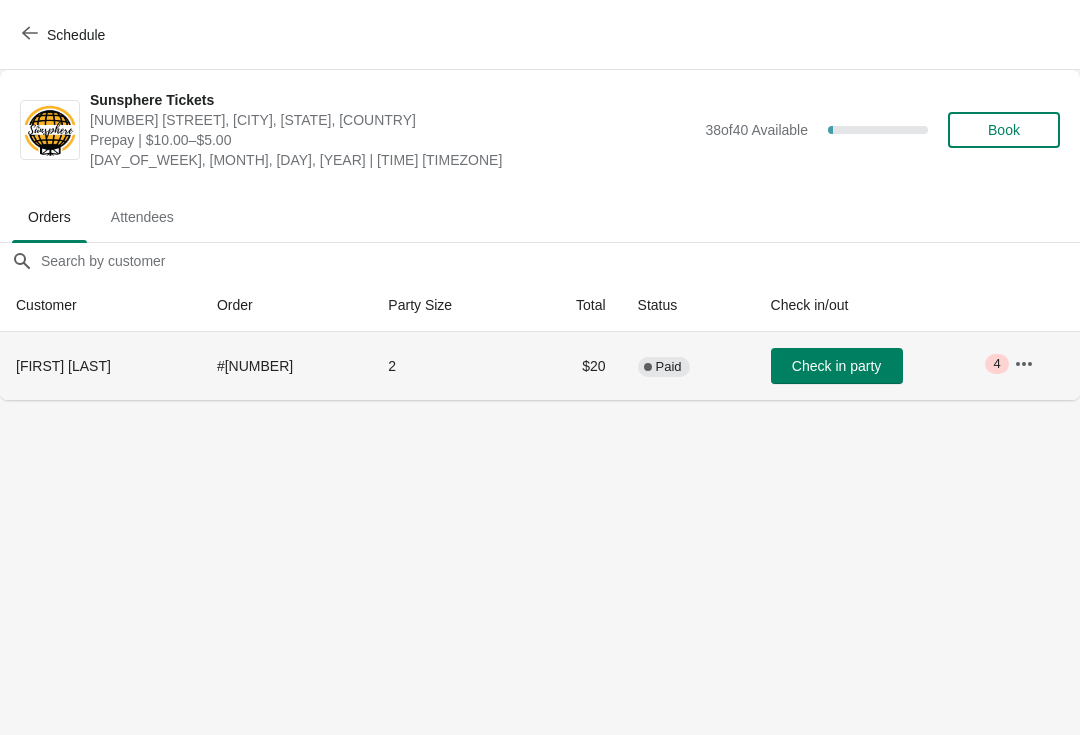 click on "Check in party" at bounding box center (876, 366) 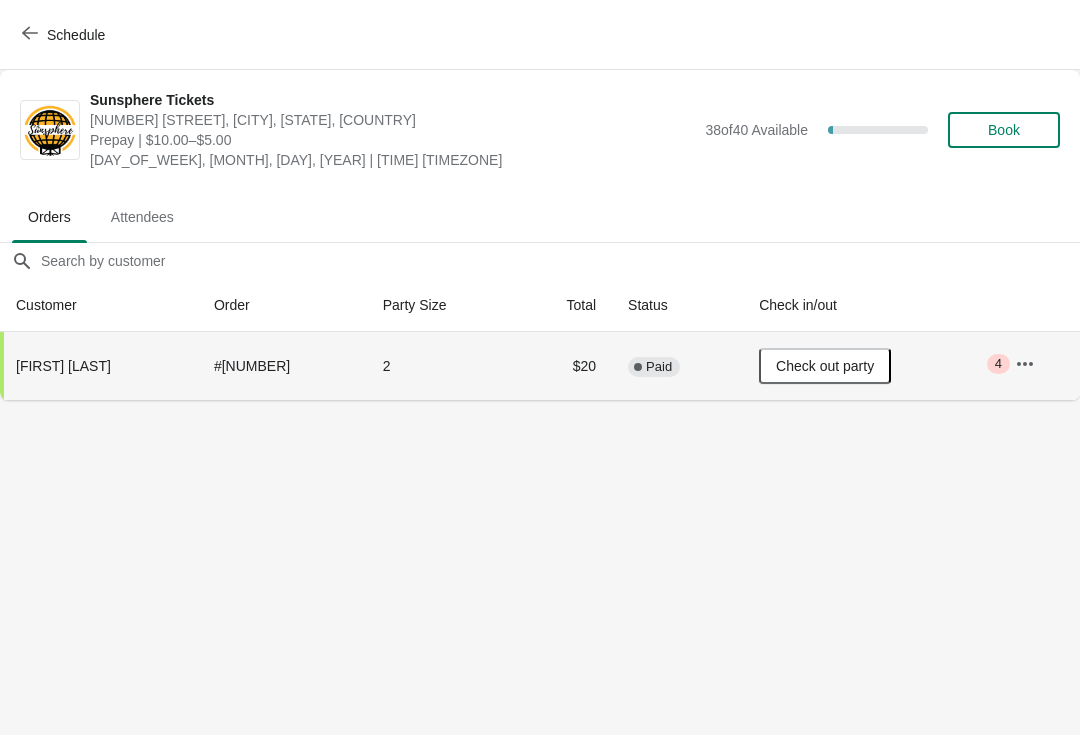 click on "Book" at bounding box center [1004, 130] 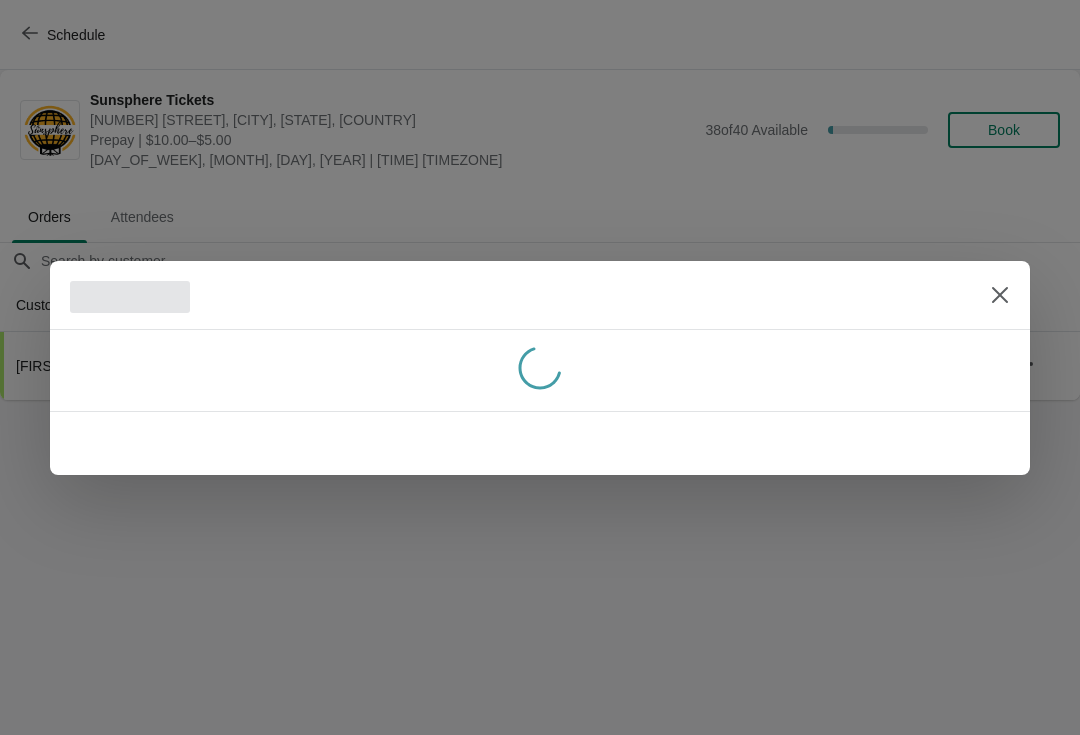 click at bounding box center (540, 367) 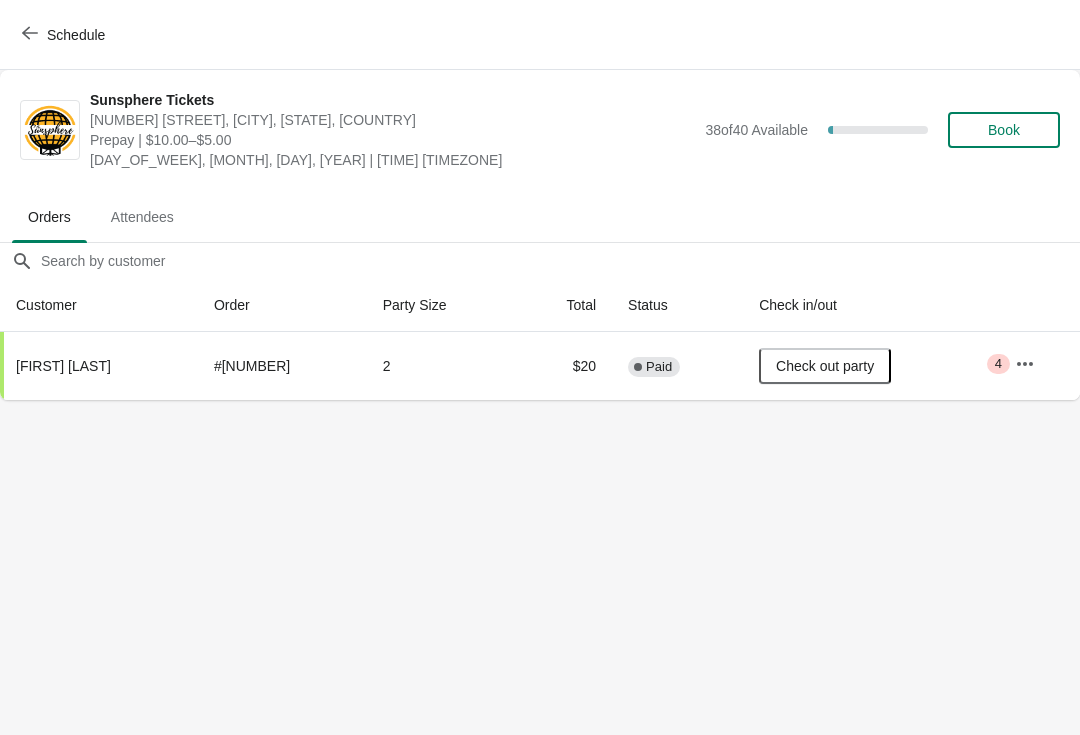click on "Book" at bounding box center (1004, 130) 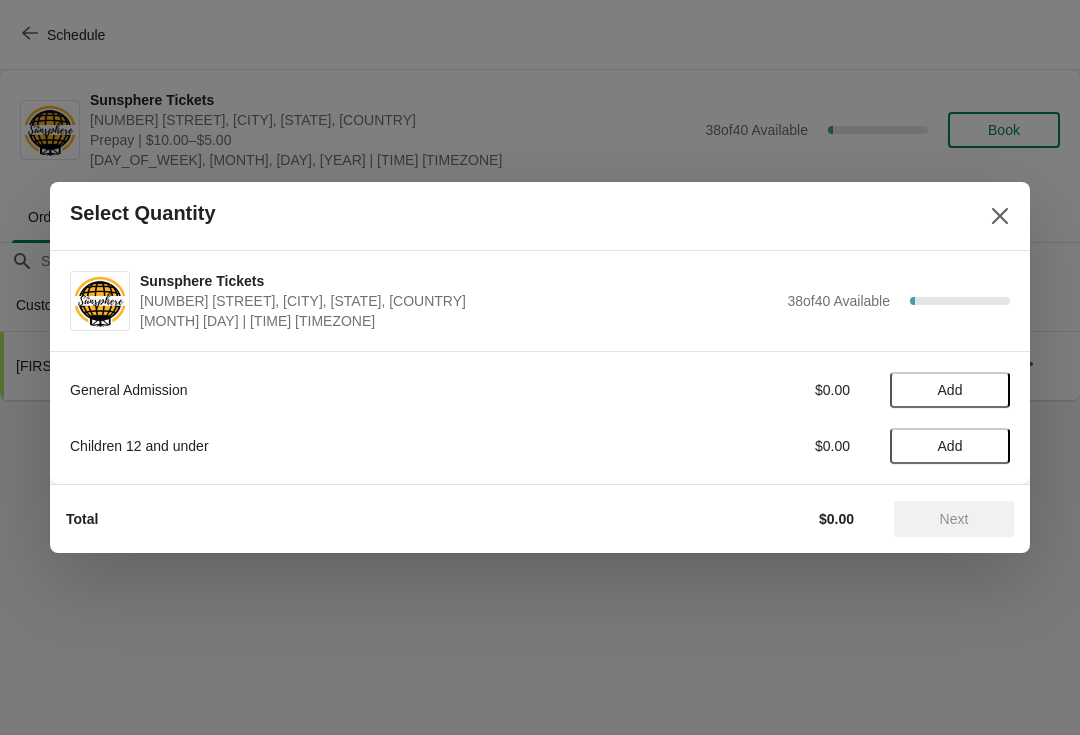 click on "Add" at bounding box center (950, 390) 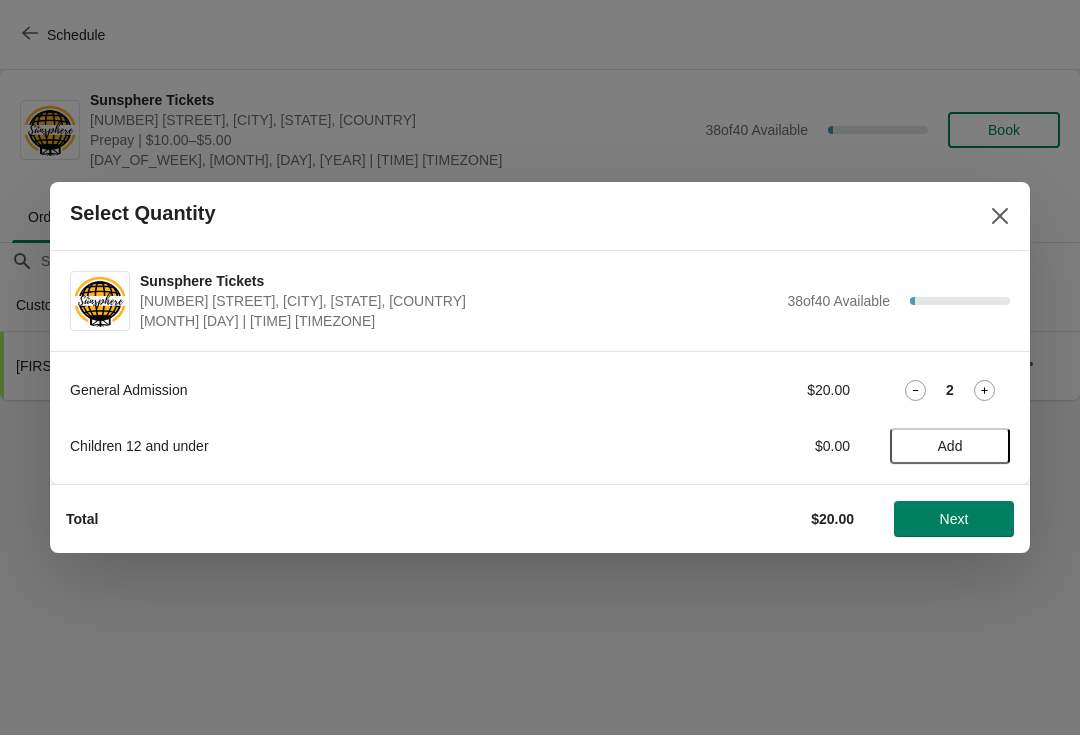 click on "Next" at bounding box center (954, 519) 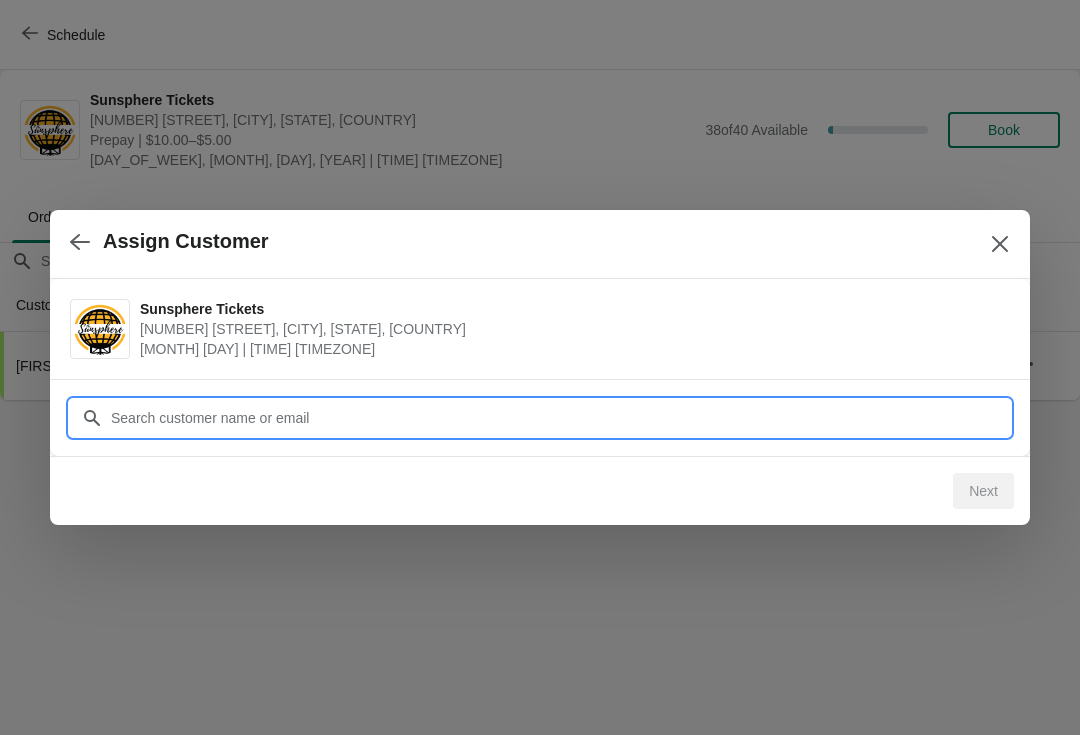 click on "Customer" at bounding box center [560, 418] 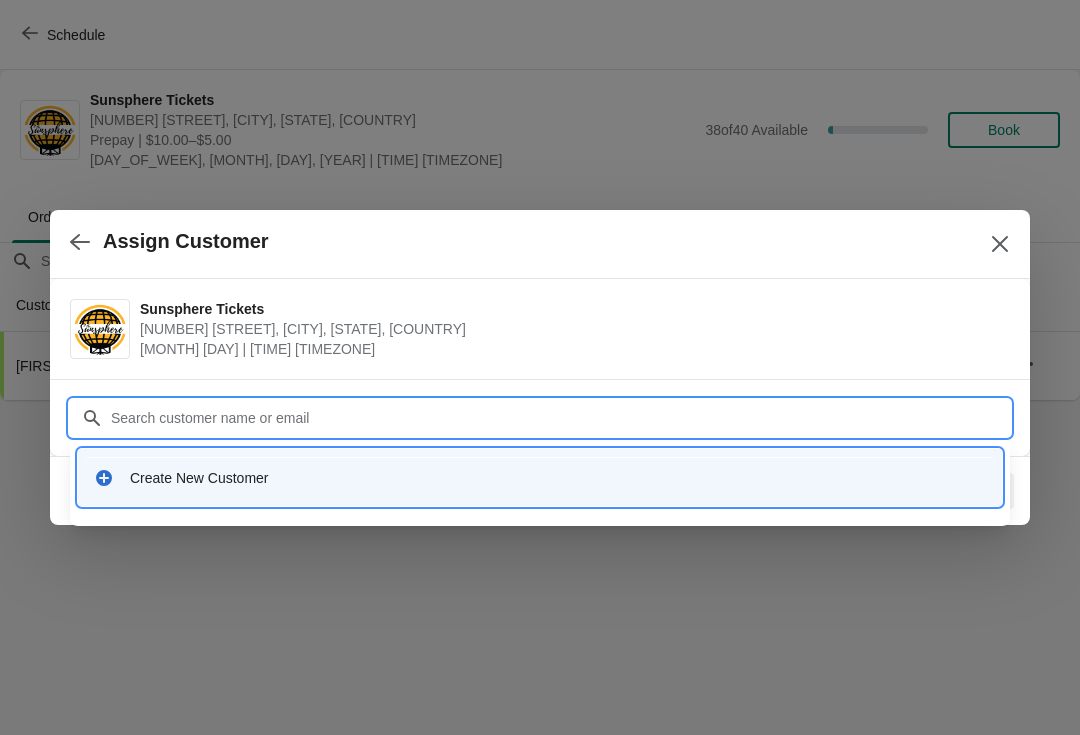 click on "Create New Customer" at bounding box center (558, 478) 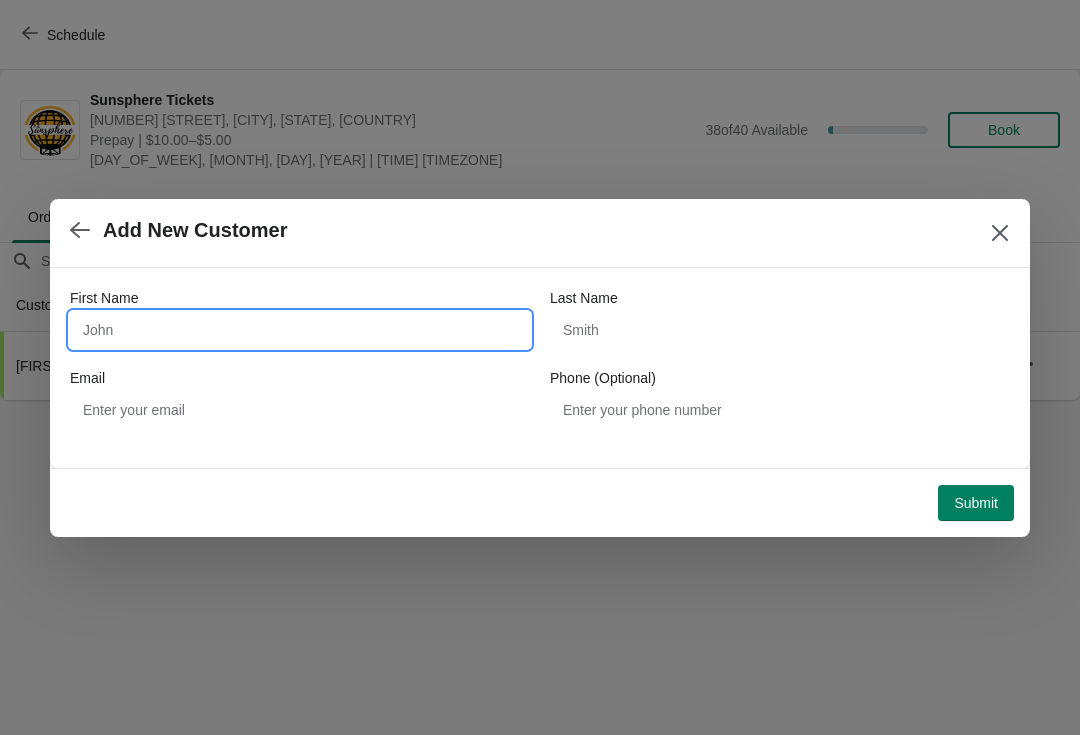 click on "First Name" at bounding box center (300, 330) 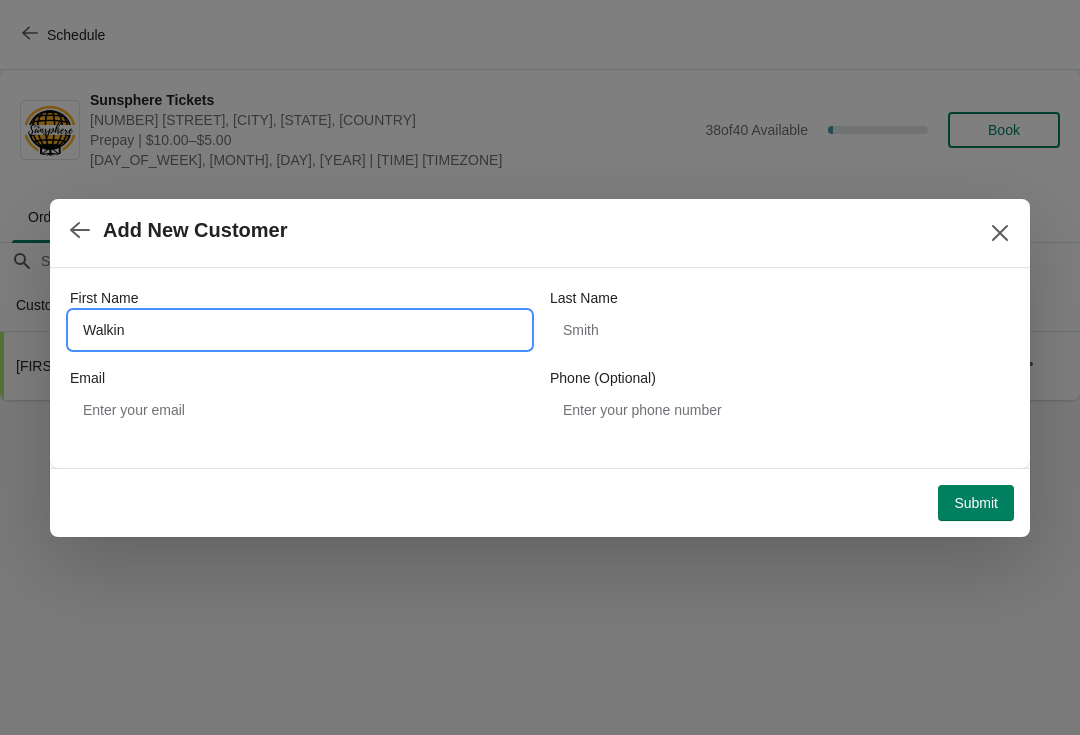 type on "Walkin" 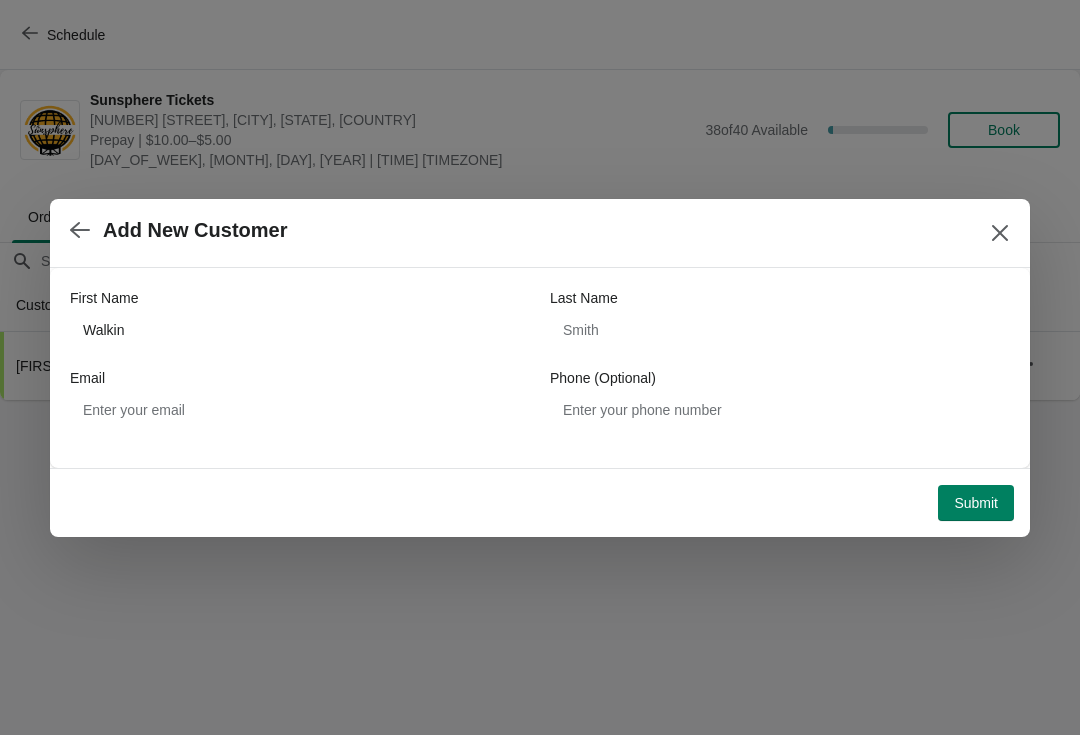 click on "Submit" at bounding box center [976, 503] 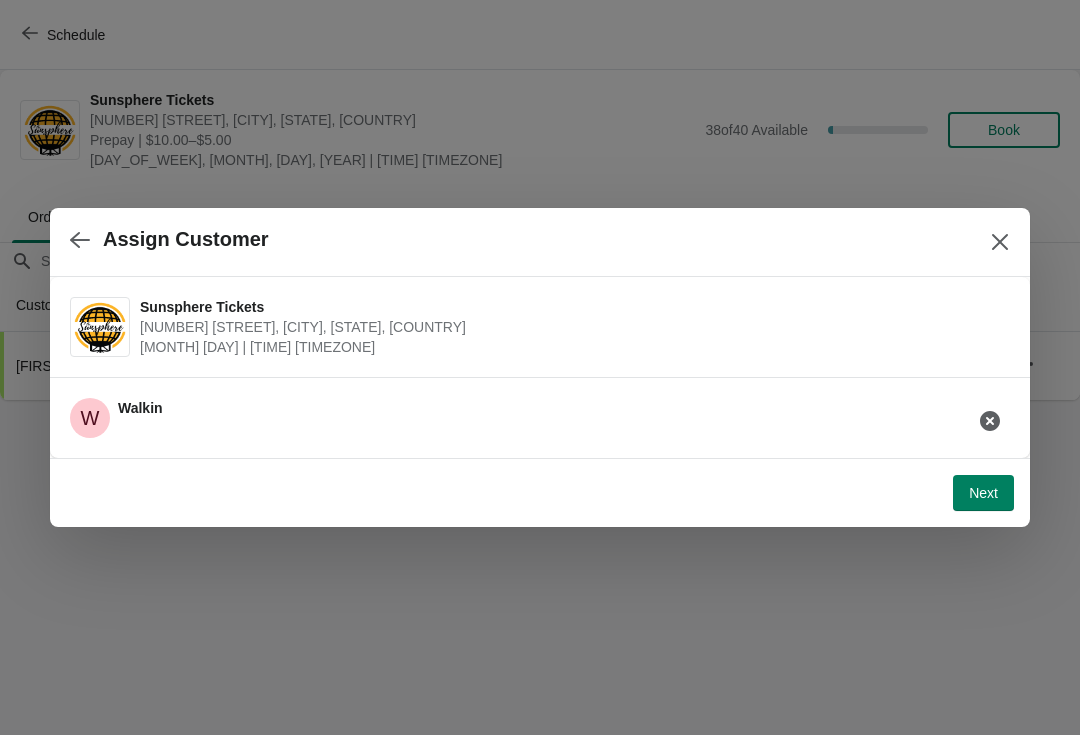 click on "Next" at bounding box center [983, 493] 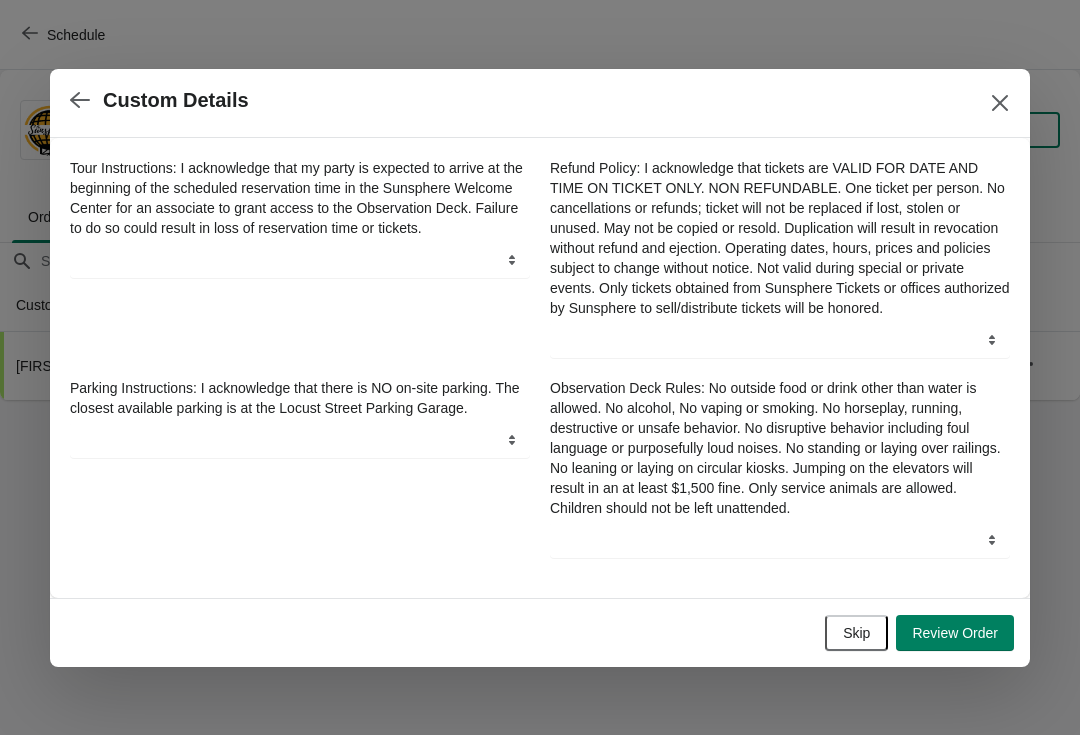 click on "Skip Review Order" at bounding box center [536, 629] 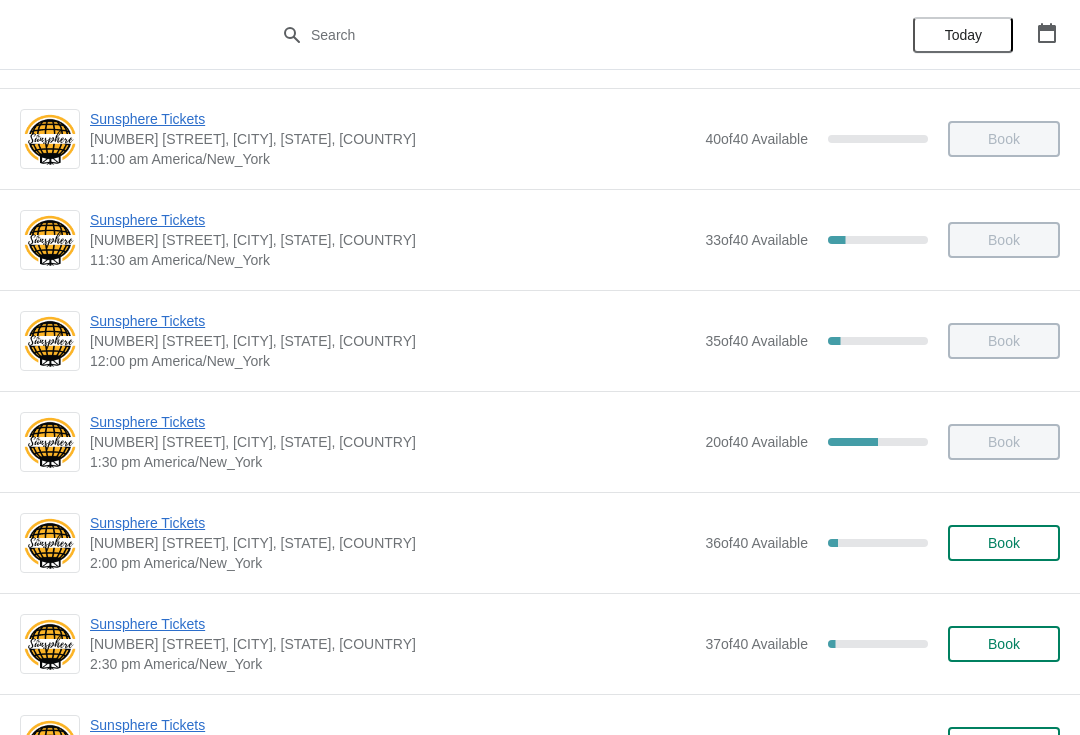scroll, scrollTop: 490, scrollLeft: 0, axis: vertical 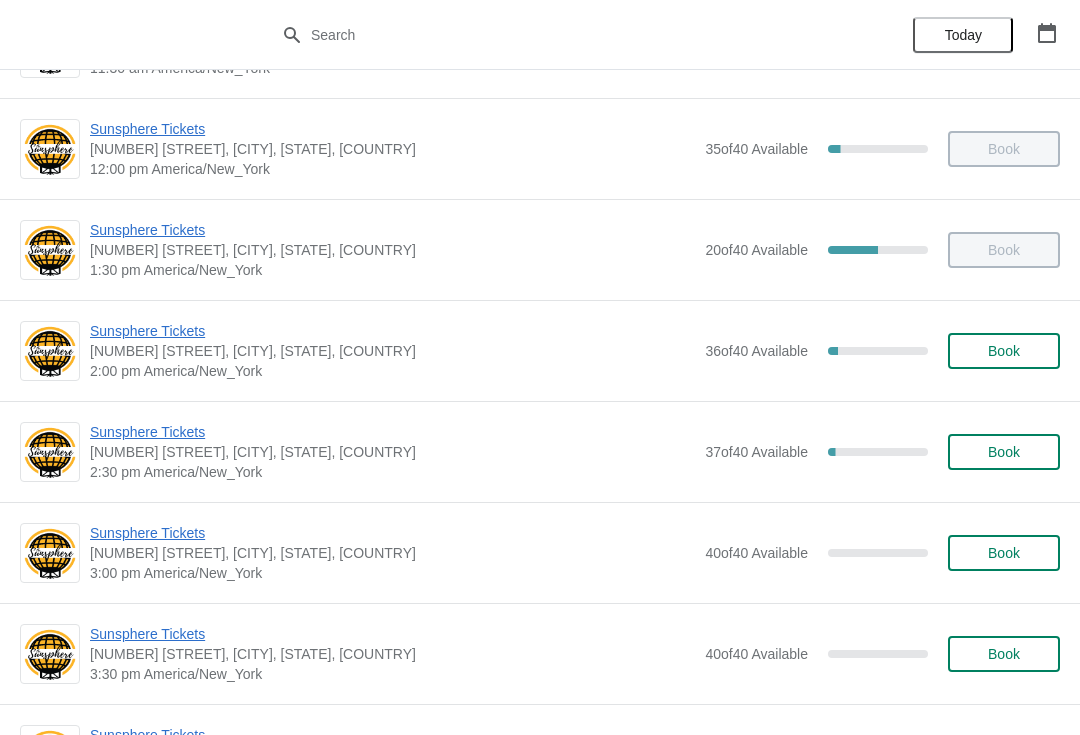 click on "Book" at bounding box center [1004, 351] 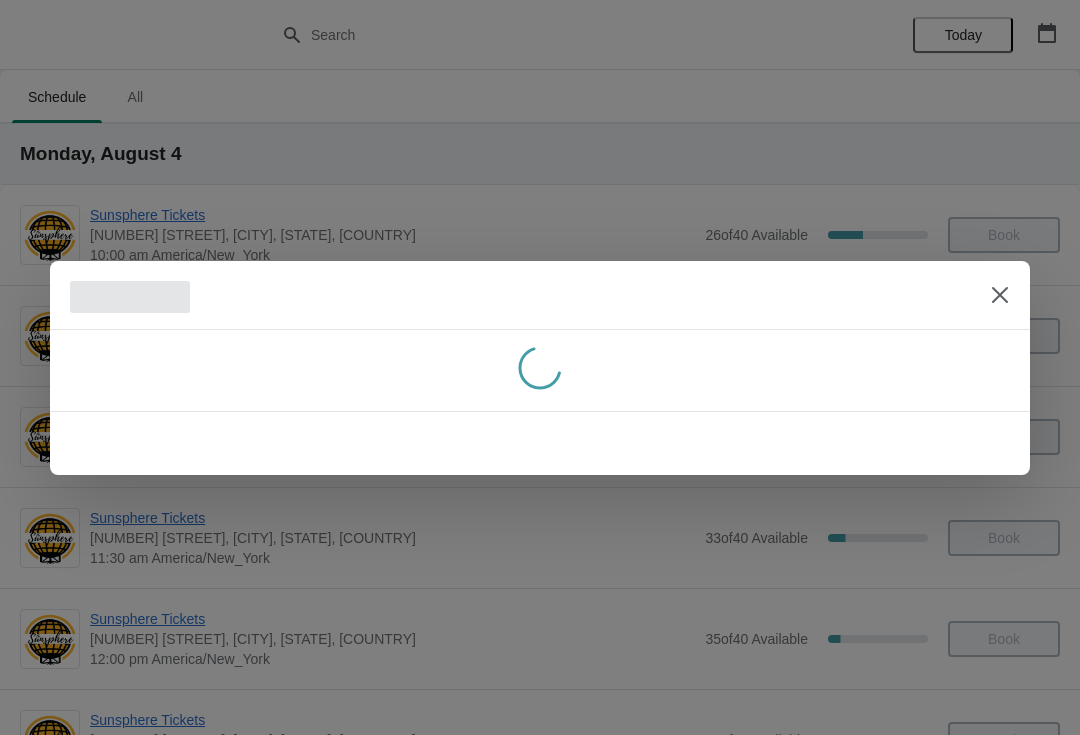 scroll, scrollTop: 0, scrollLeft: 0, axis: both 